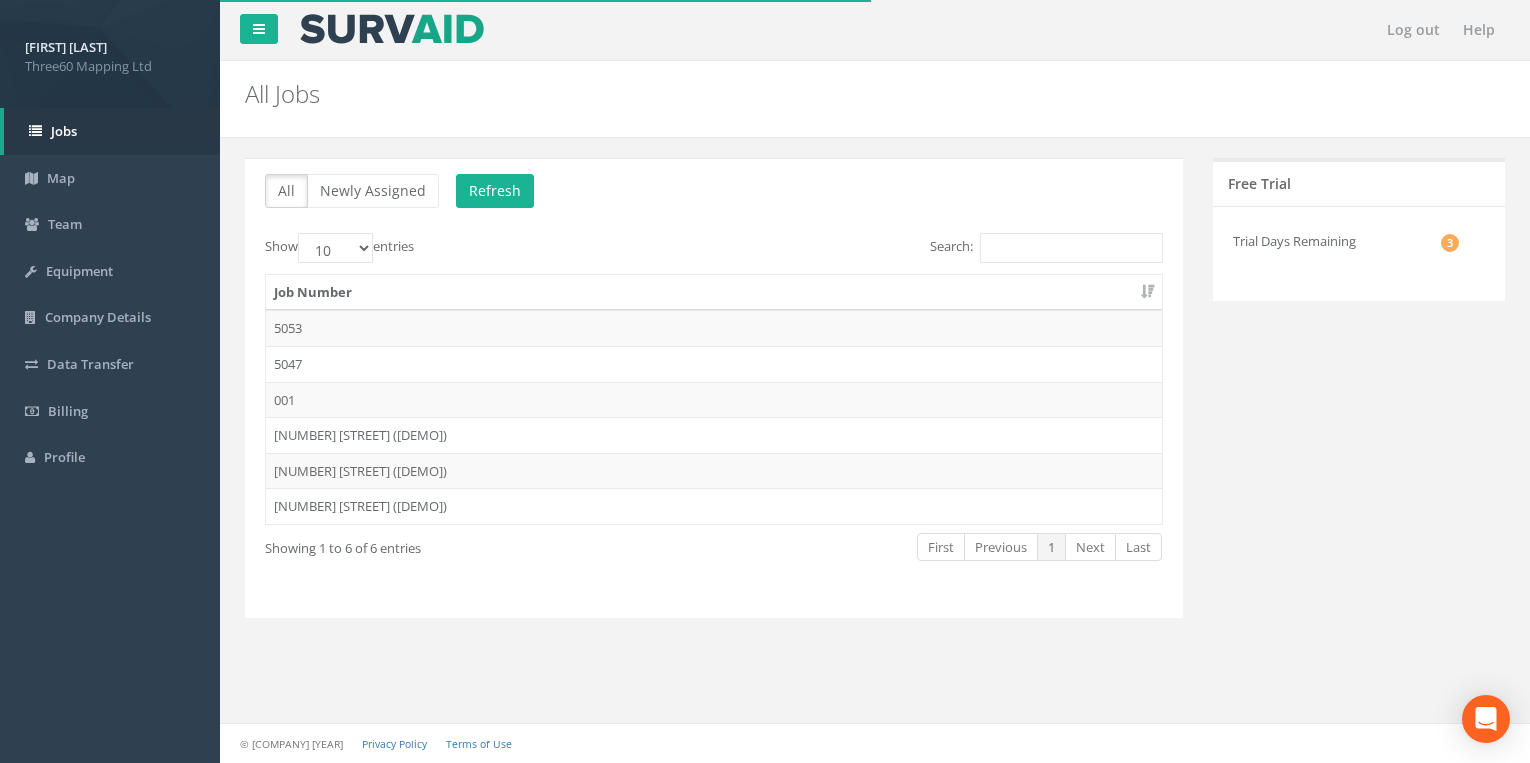 scroll, scrollTop: 0, scrollLeft: 0, axis: both 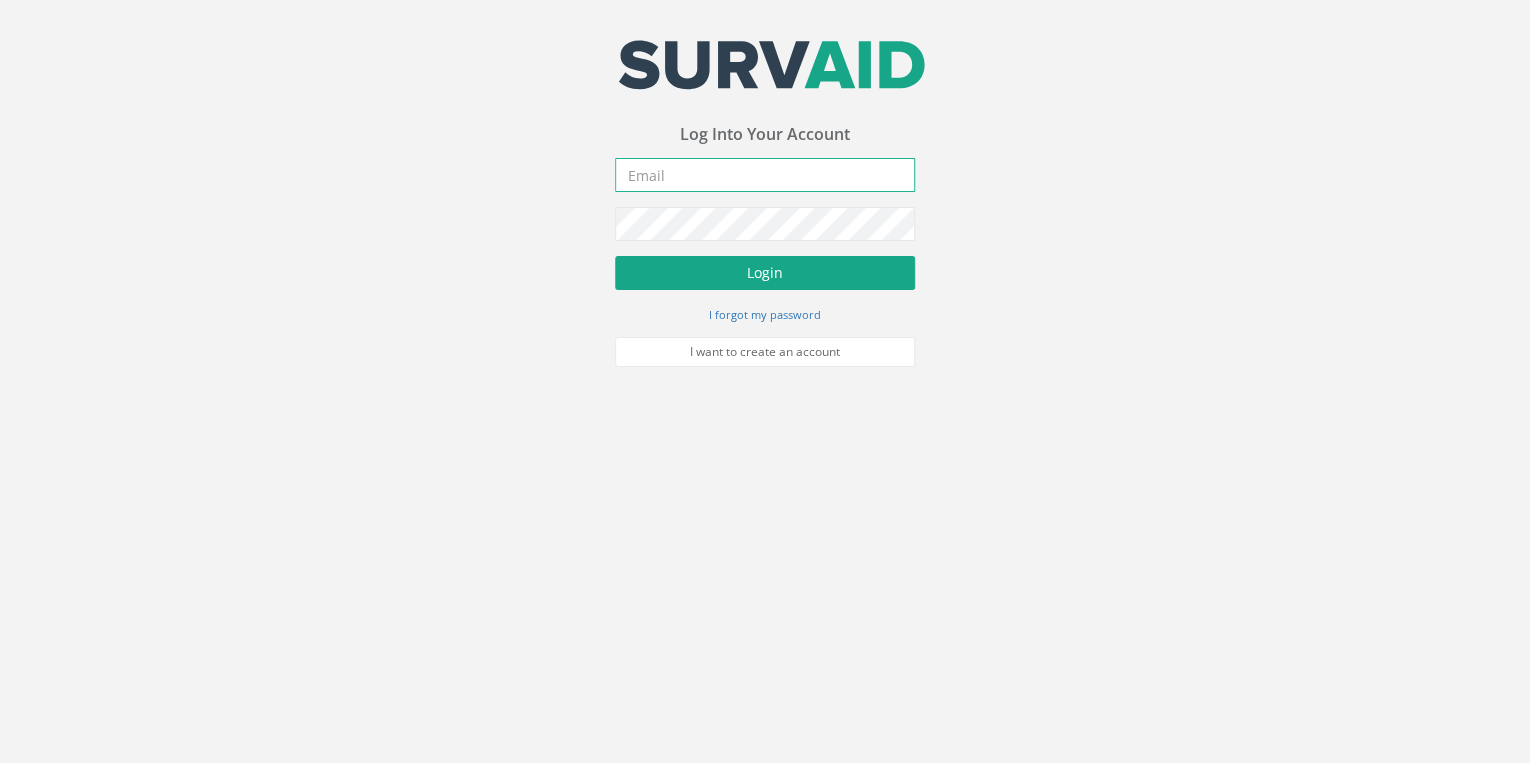 type on "info@example.com" 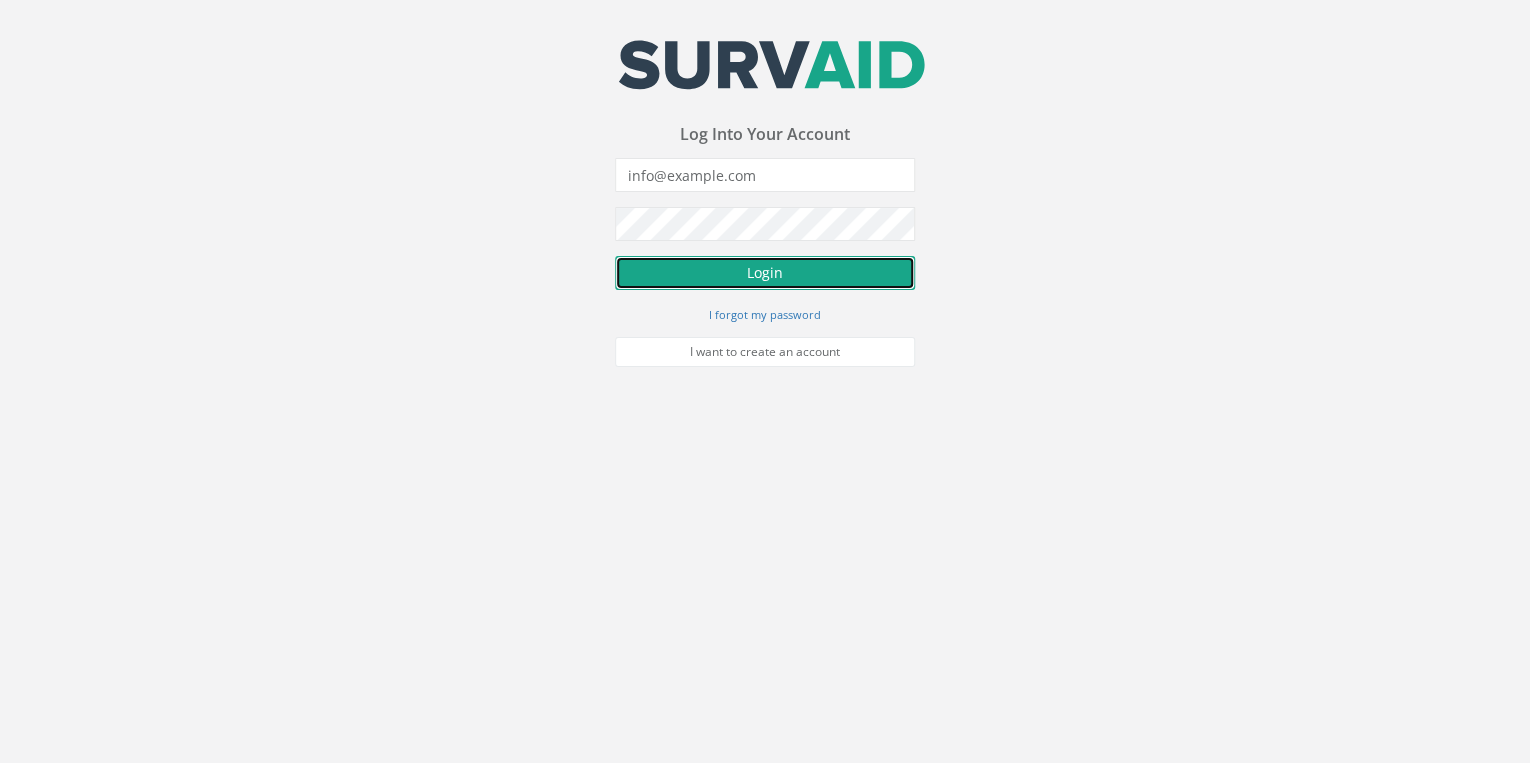 click on "Login" at bounding box center [765, 273] 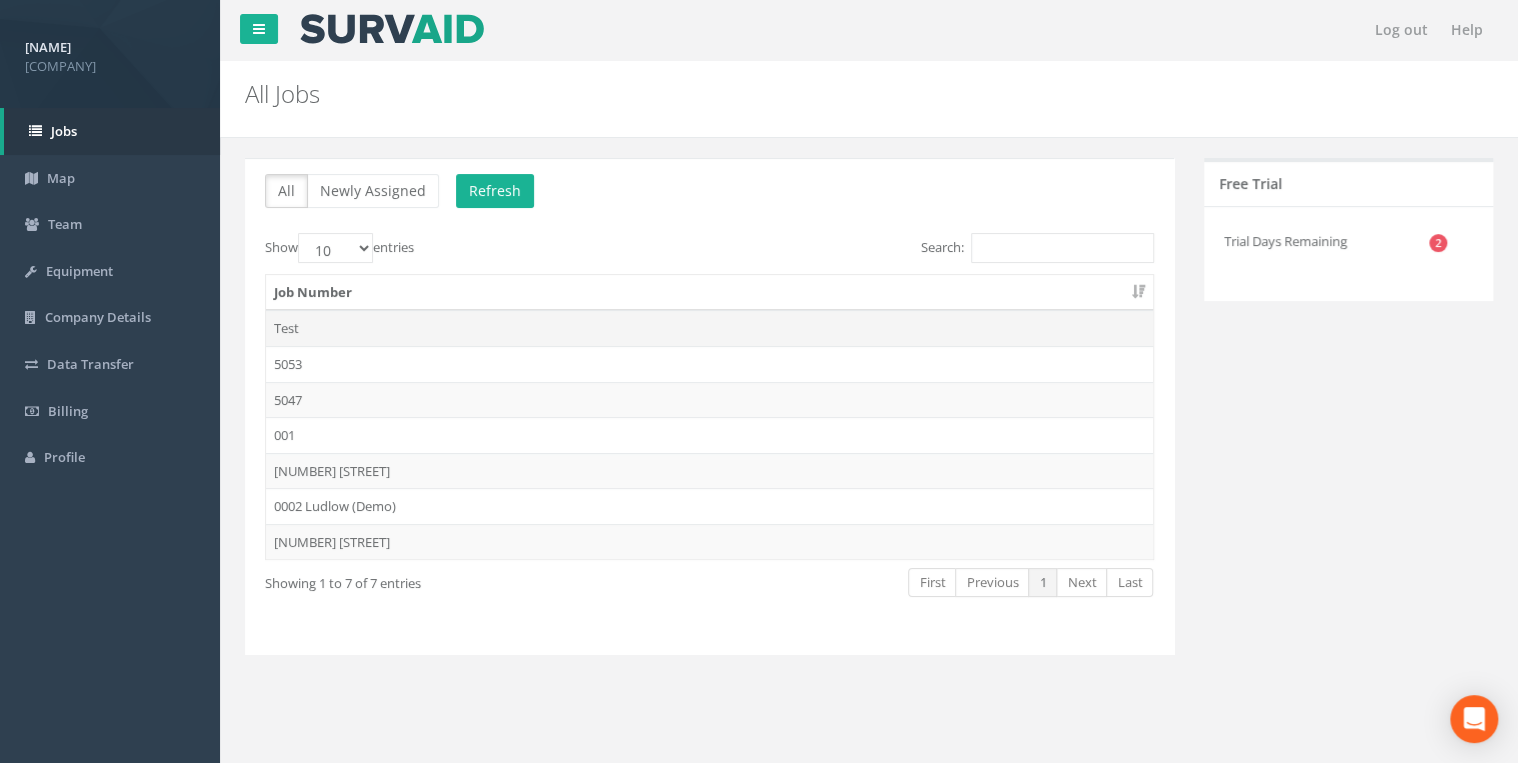 click on "Test" at bounding box center [709, 328] 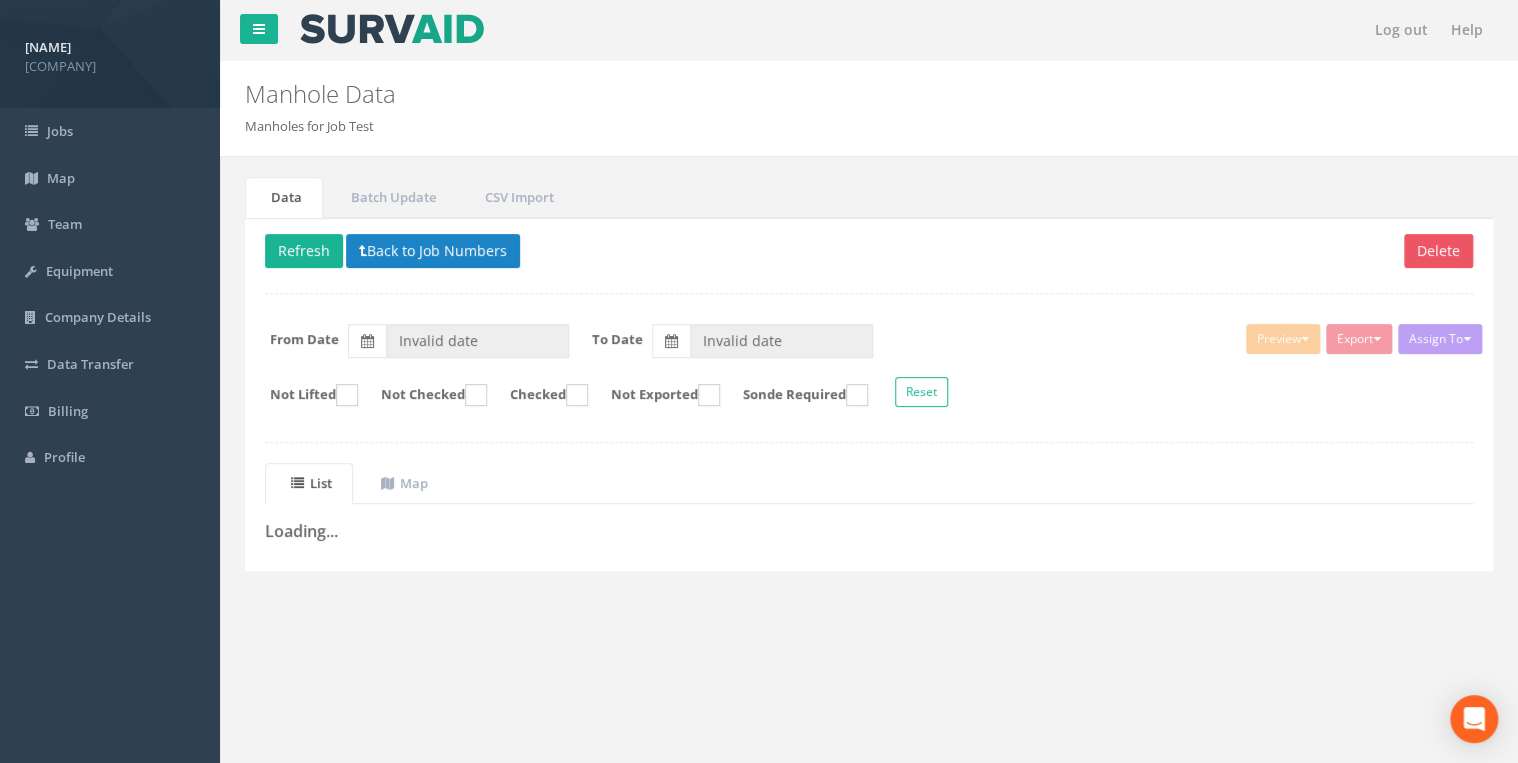type on "05/08/2025" 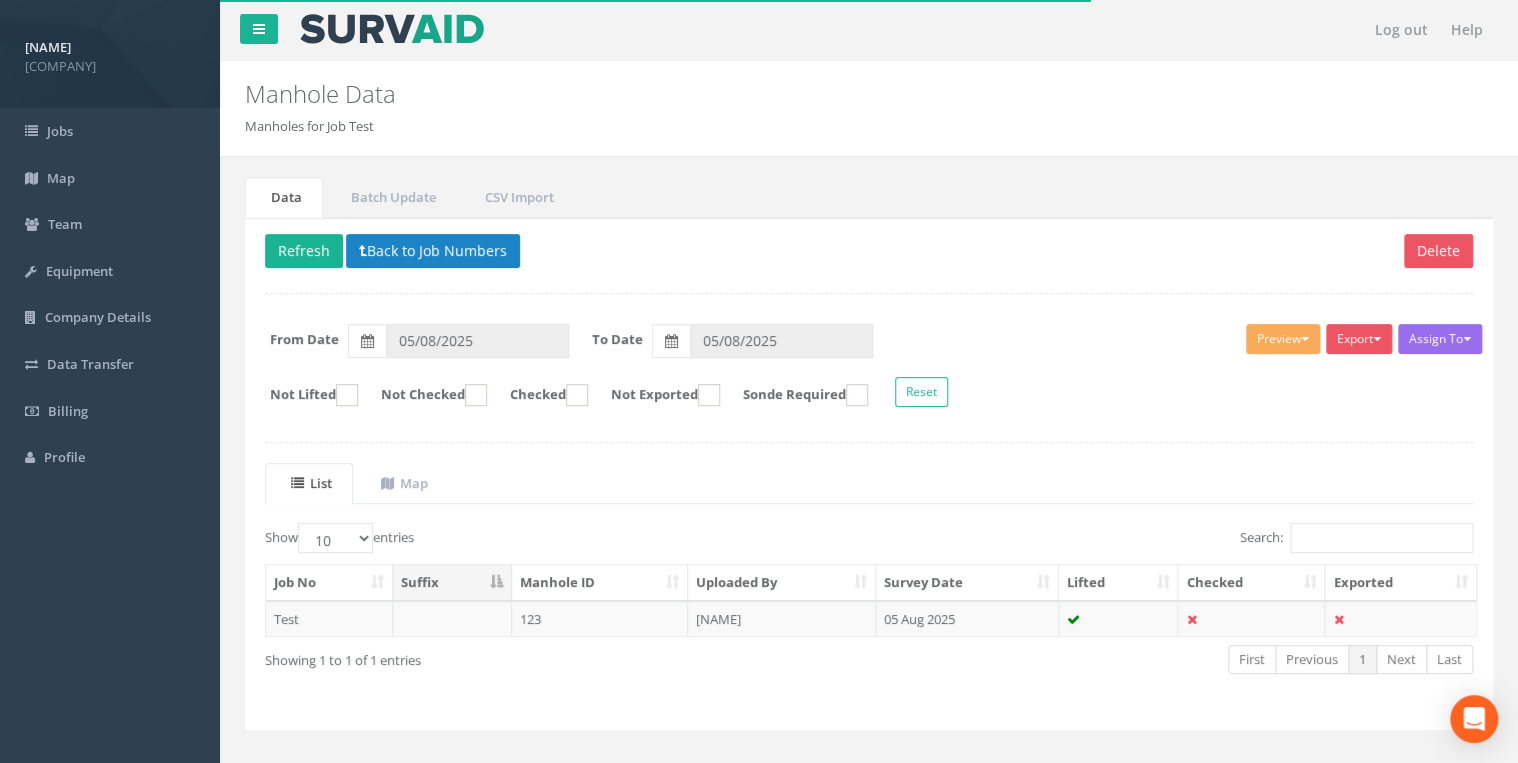 scroll, scrollTop: 28, scrollLeft: 0, axis: vertical 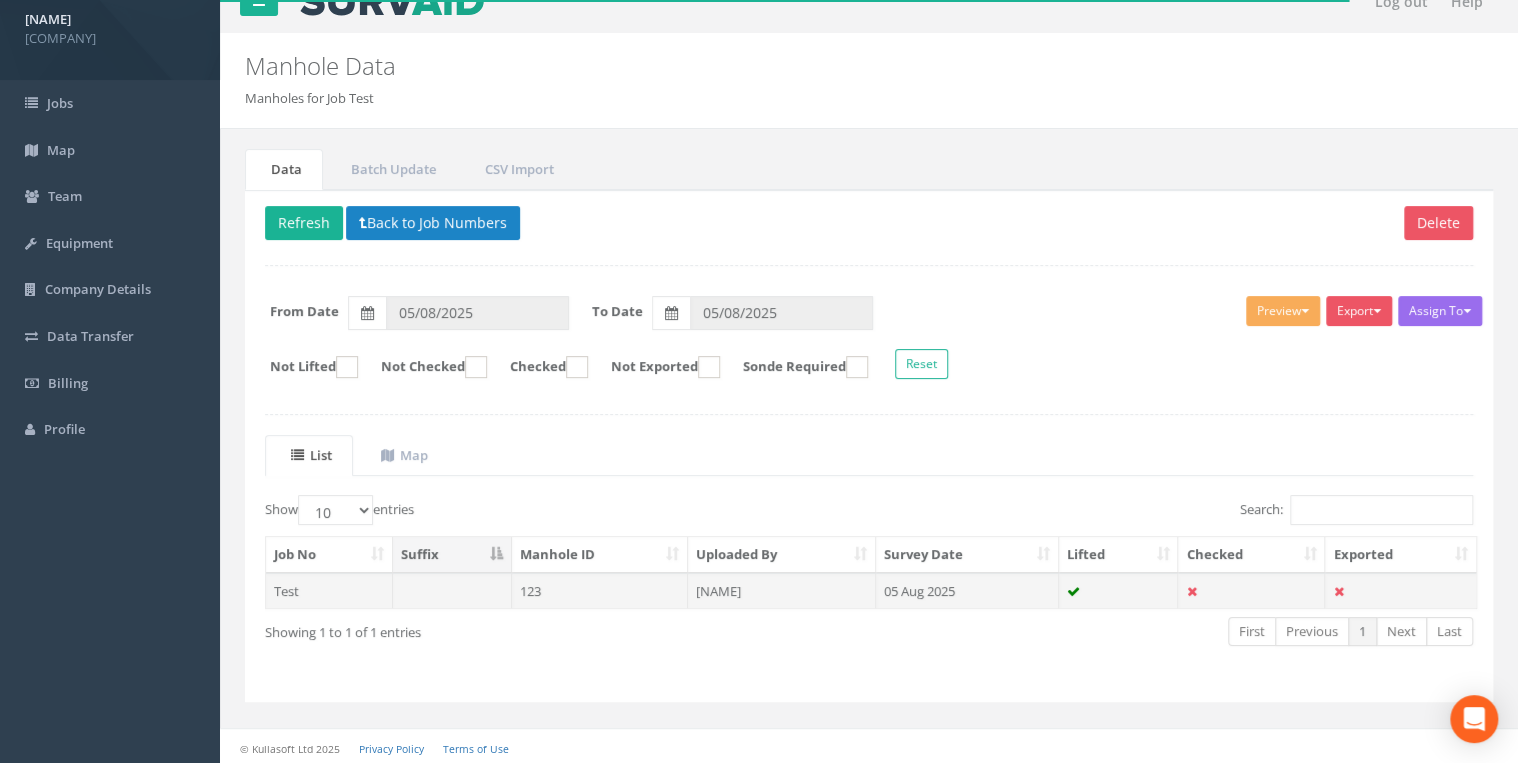 click on "123" at bounding box center (600, 591) 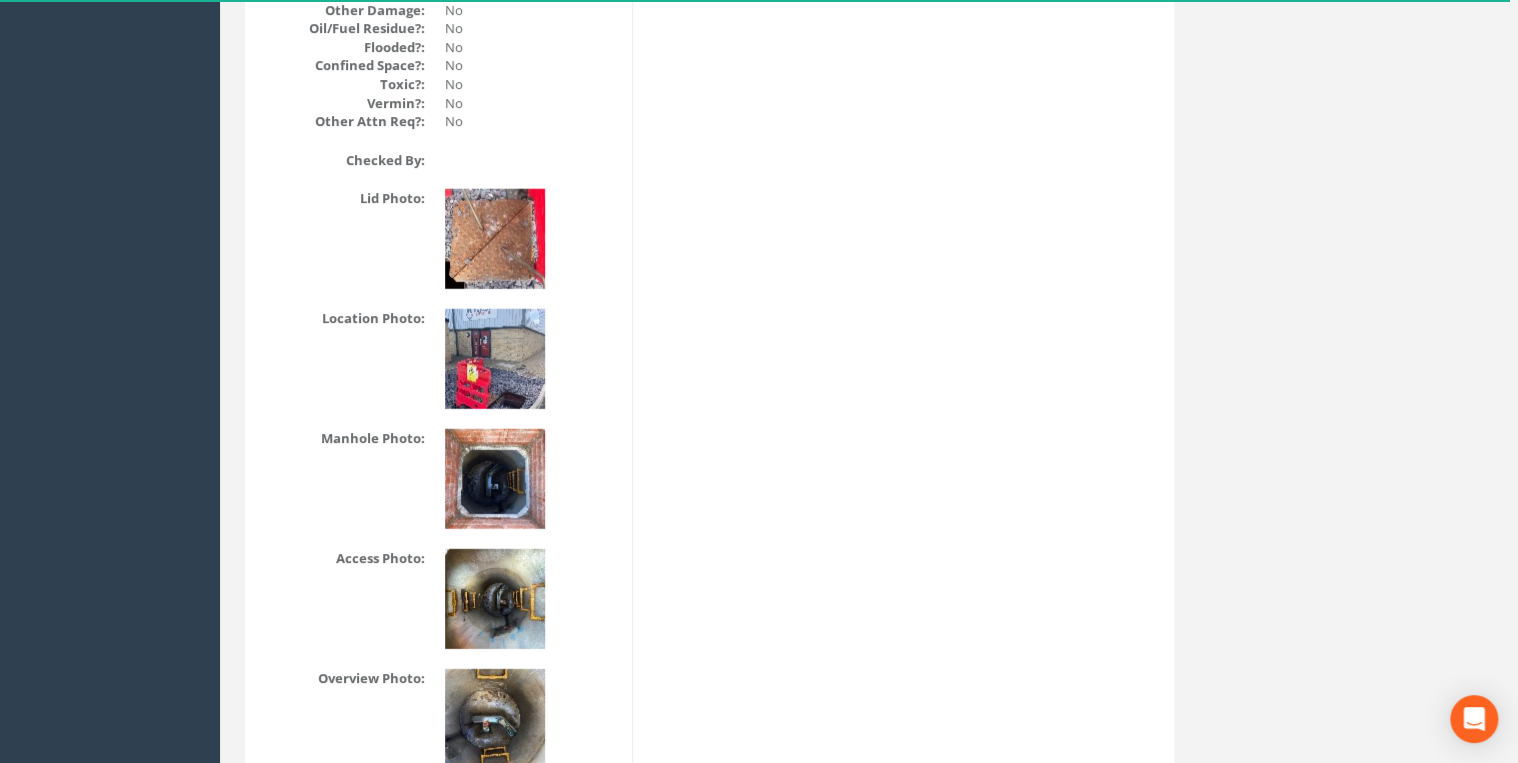 scroll, scrollTop: 2613, scrollLeft: 0, axis: vertical 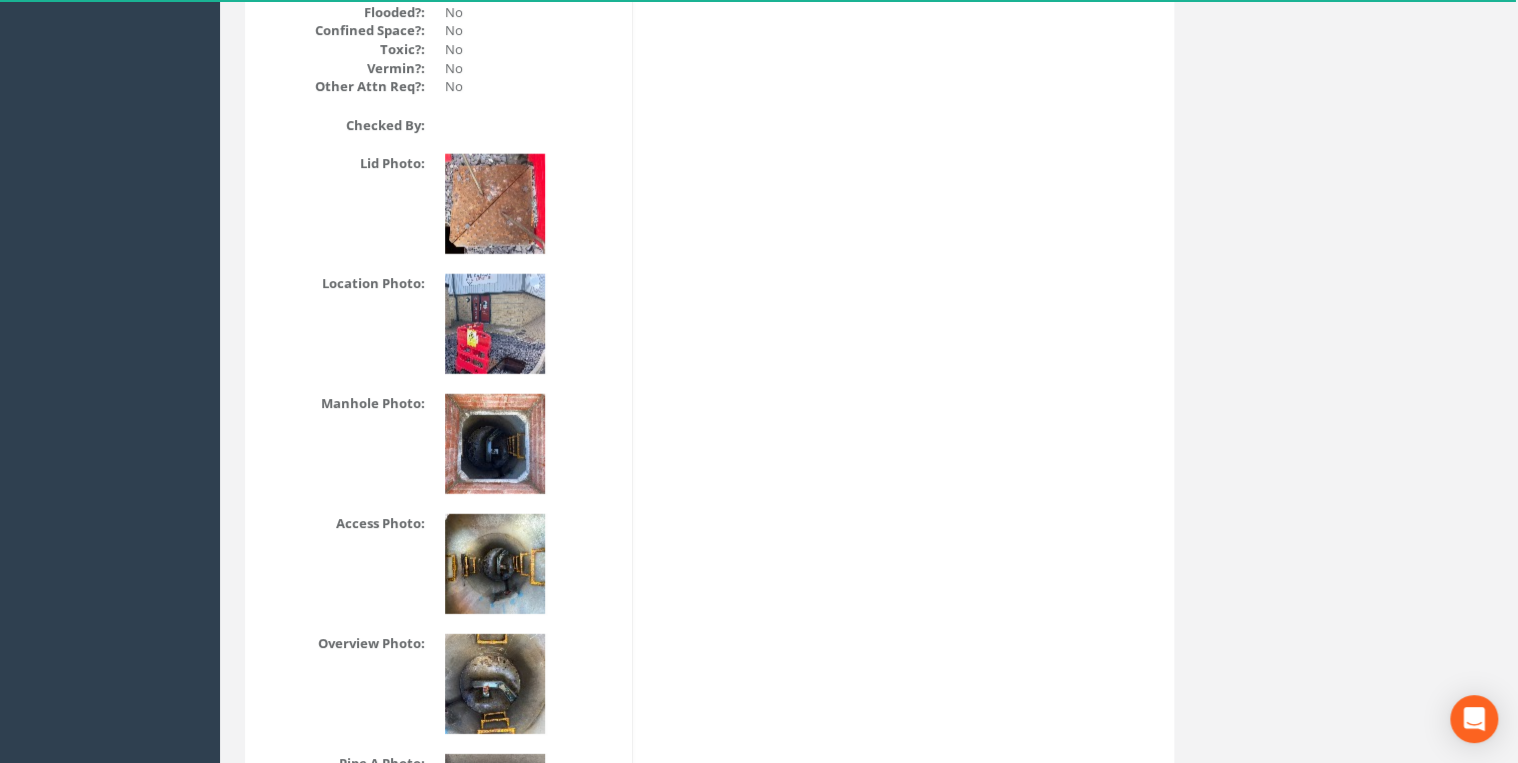 click at bounding box center (495, 204) 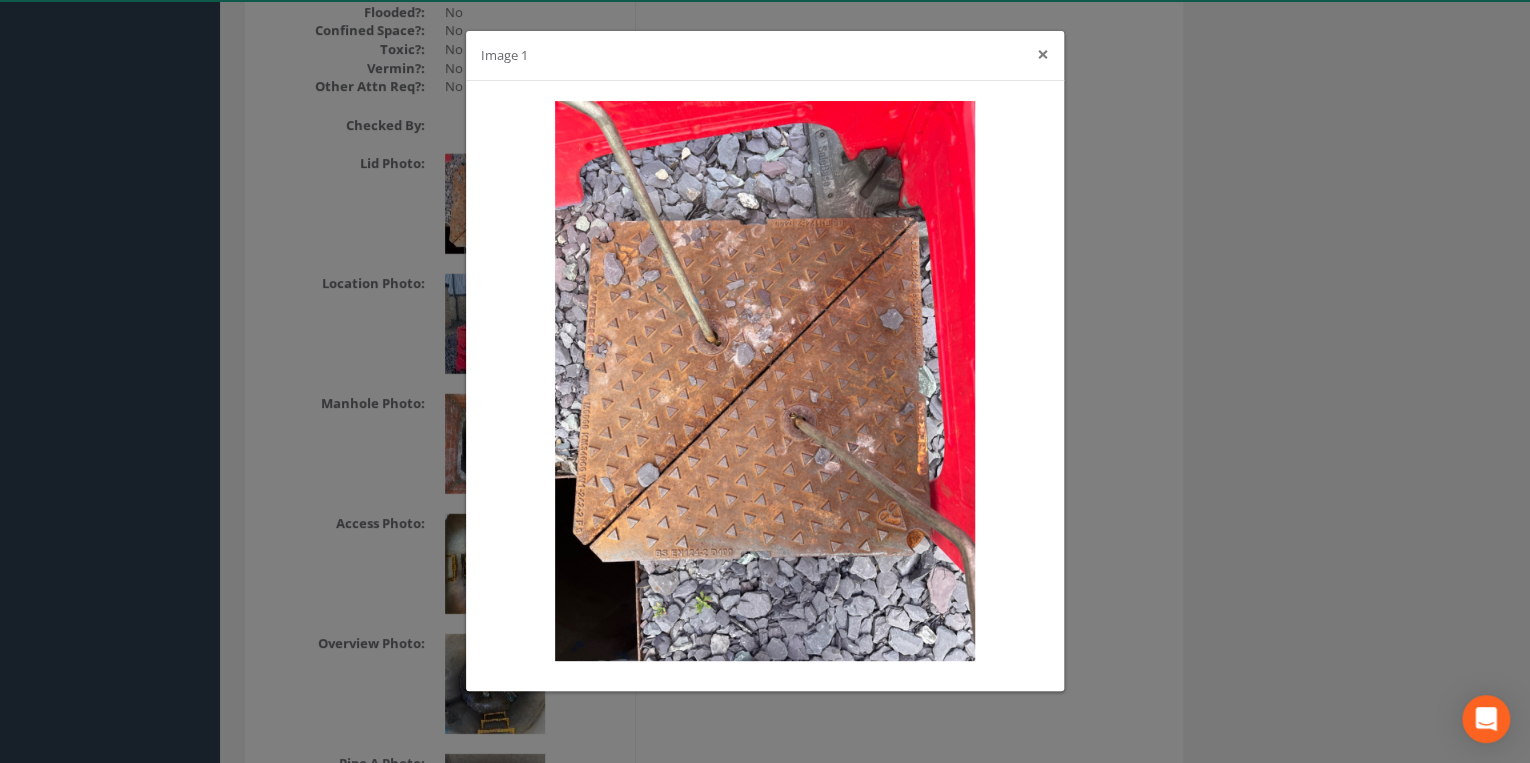 click on "×" at bounding box center [1043, 54] 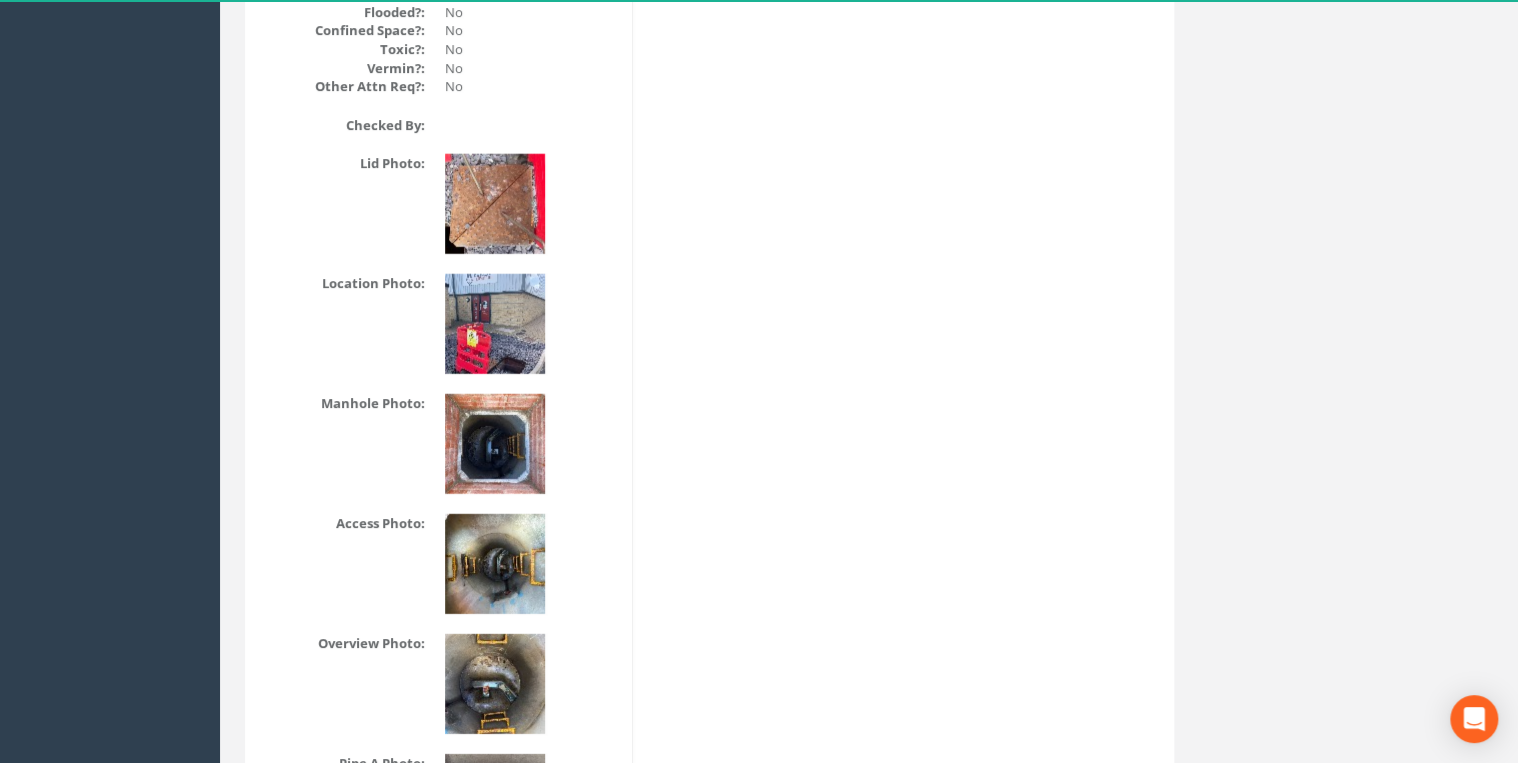 click at bounding box center (495, 324) 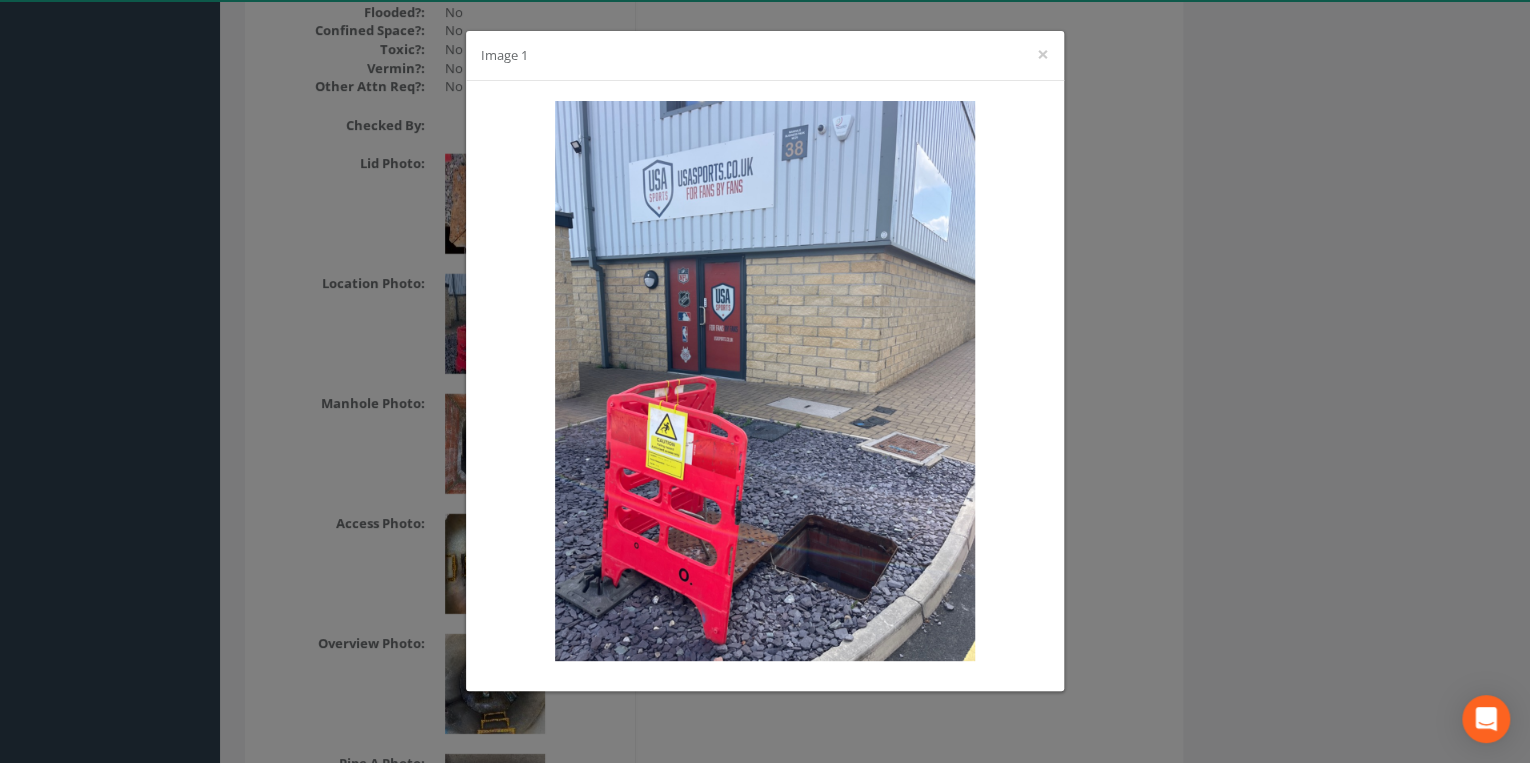 click on "Image 1 ×" at bounding box center [765, 56] 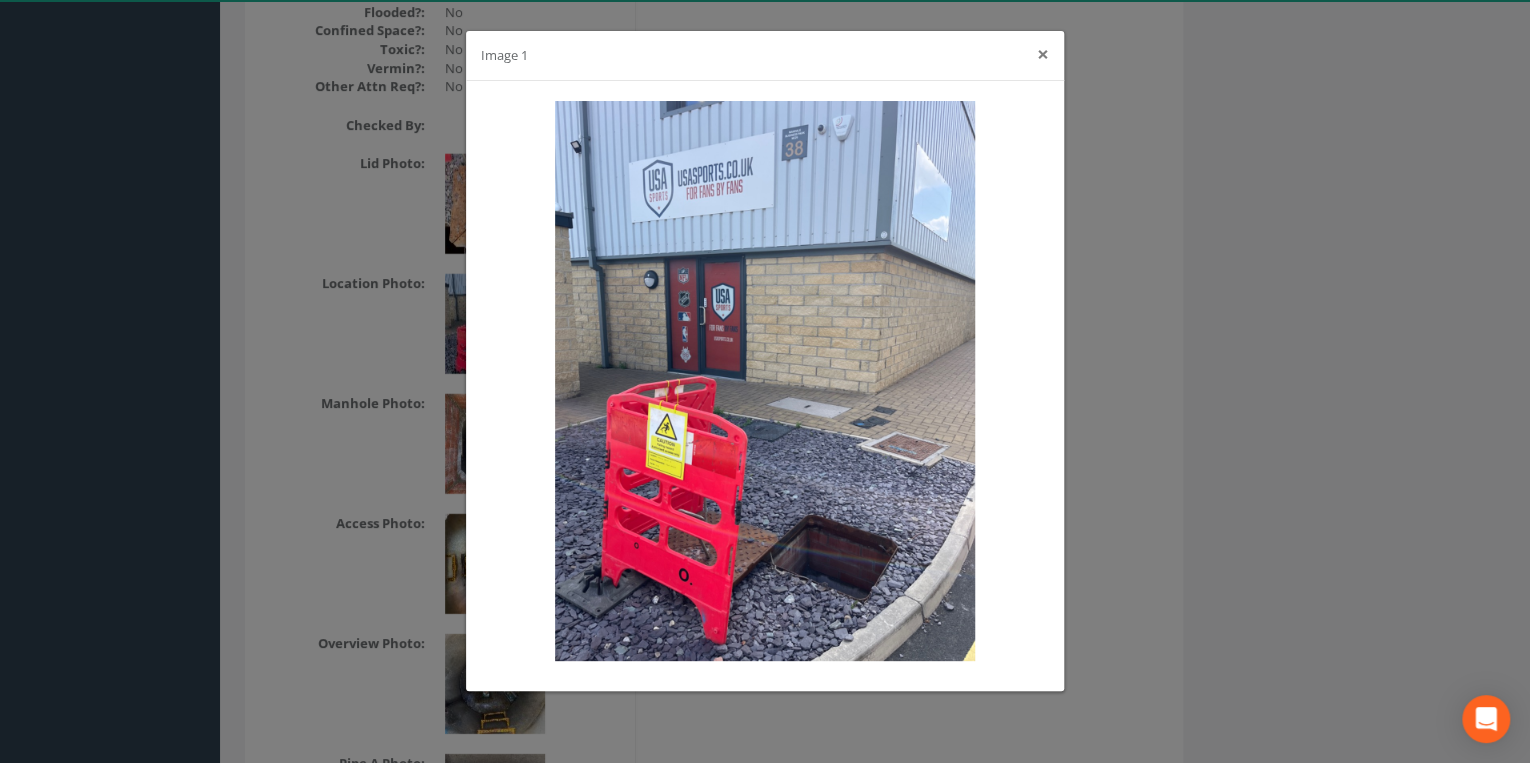 click on "×" at bounding box center (1043, 54) 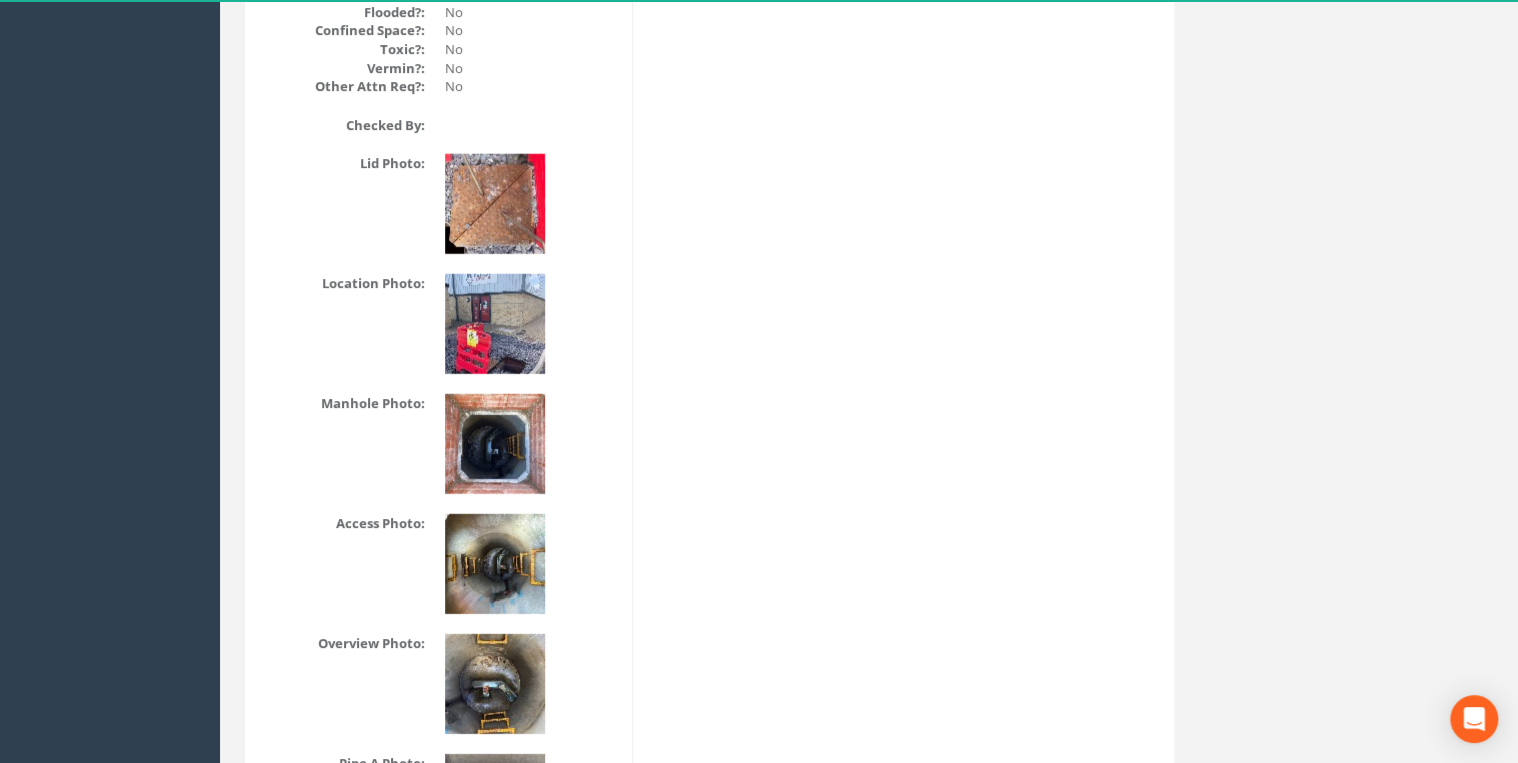 click at bounding box center [495, 444] 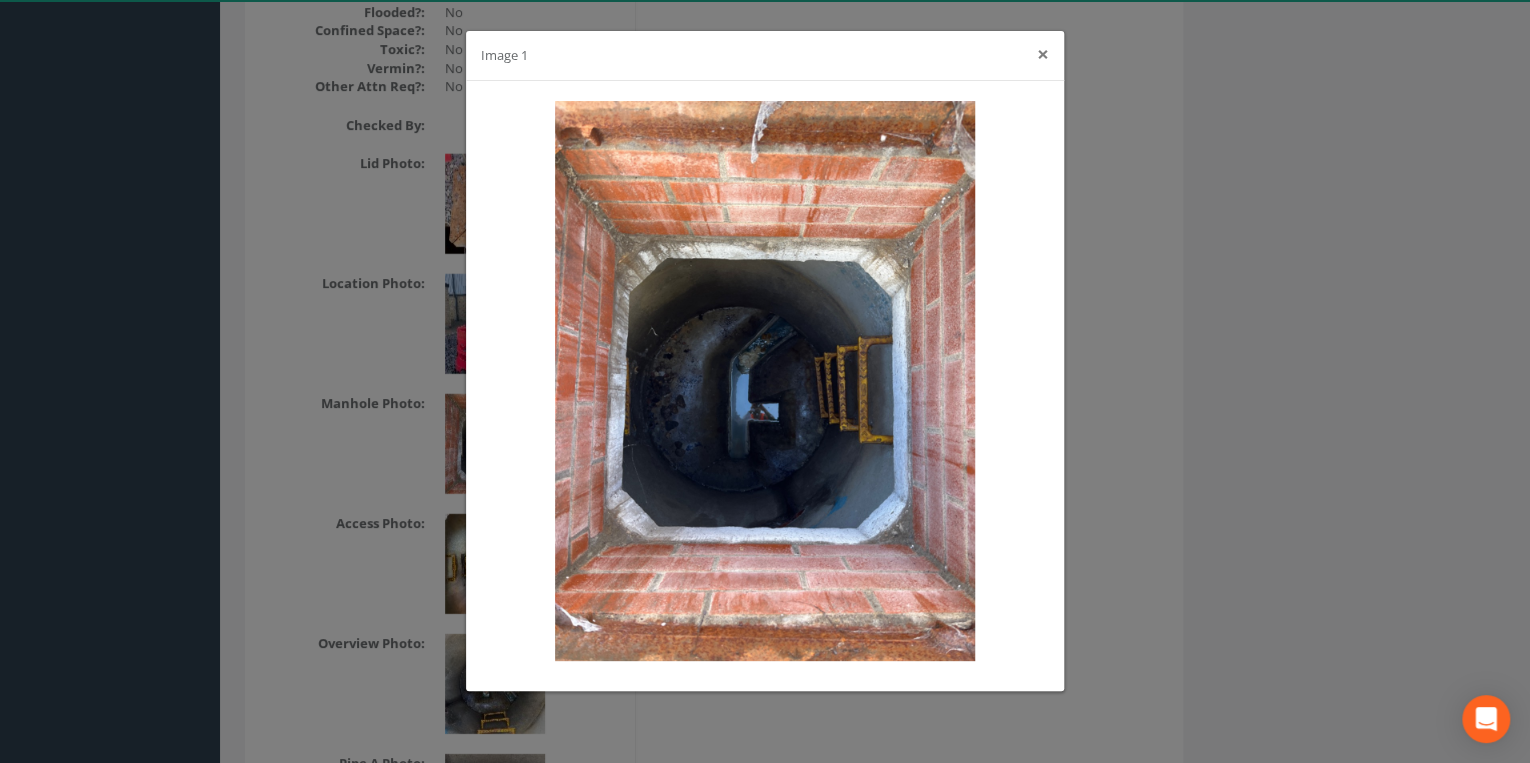 click on "×" at bounding box center (1043, 54) 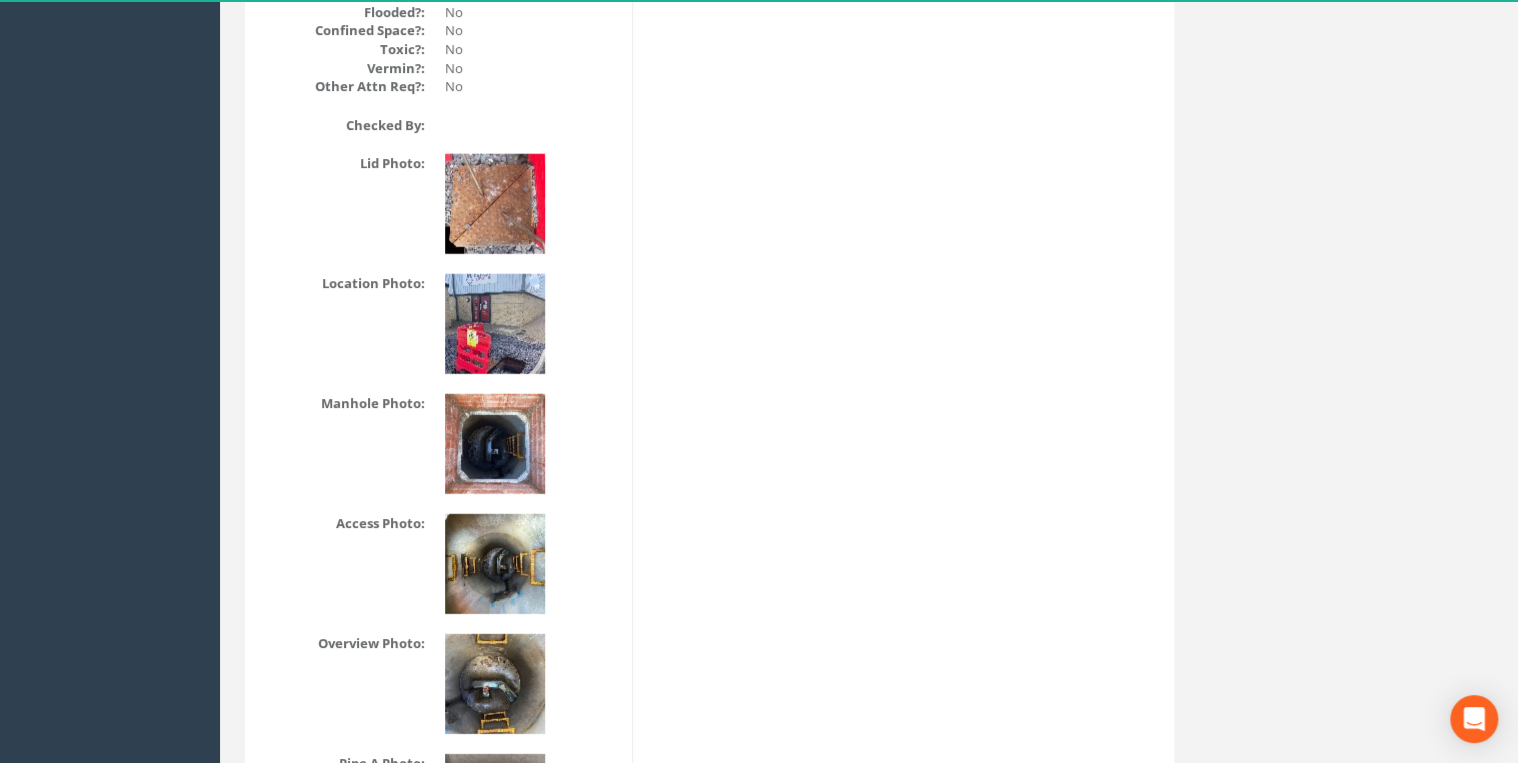 click at bounding box center (495, 564) 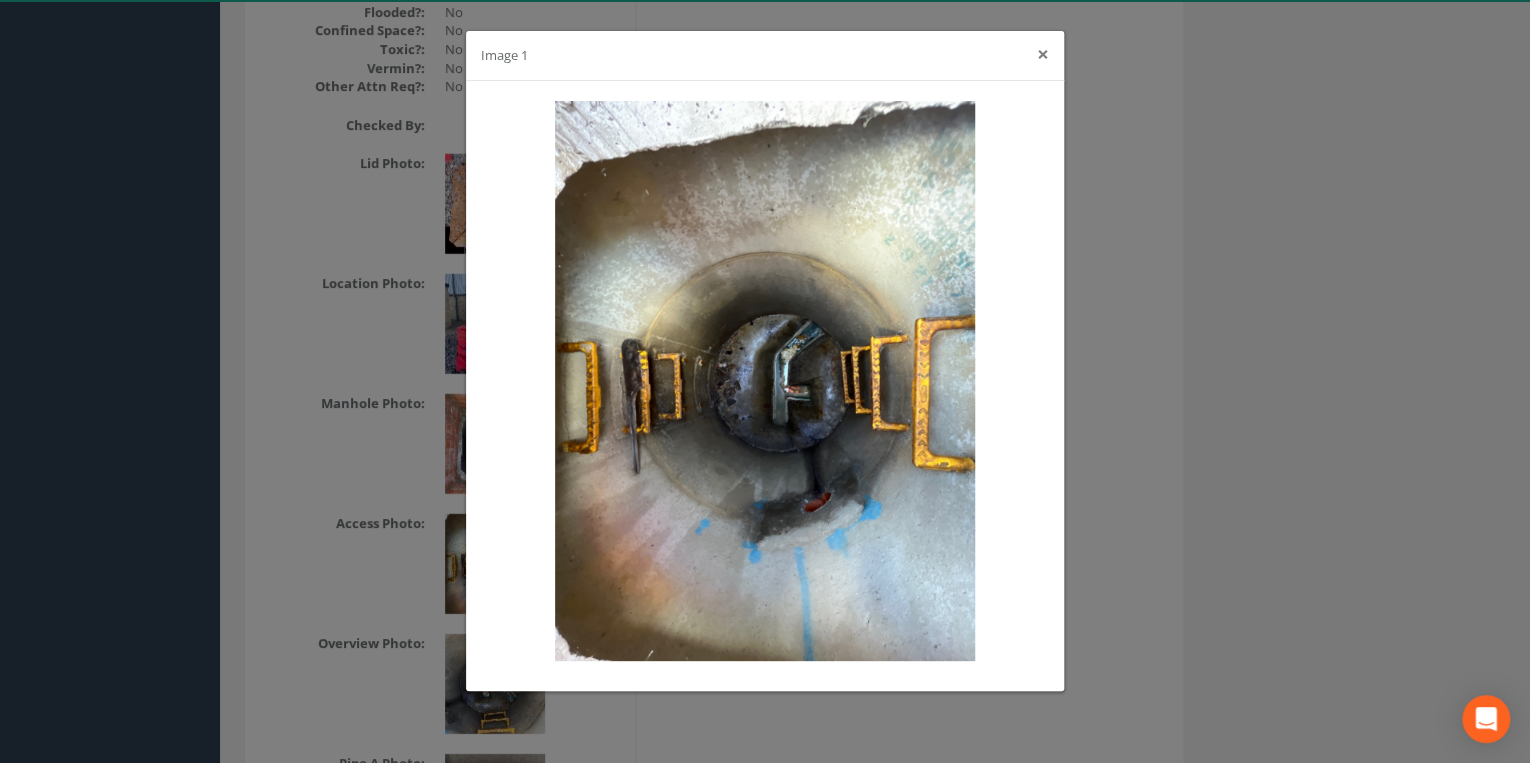 click on "×" at bounding box center [1043, 54] 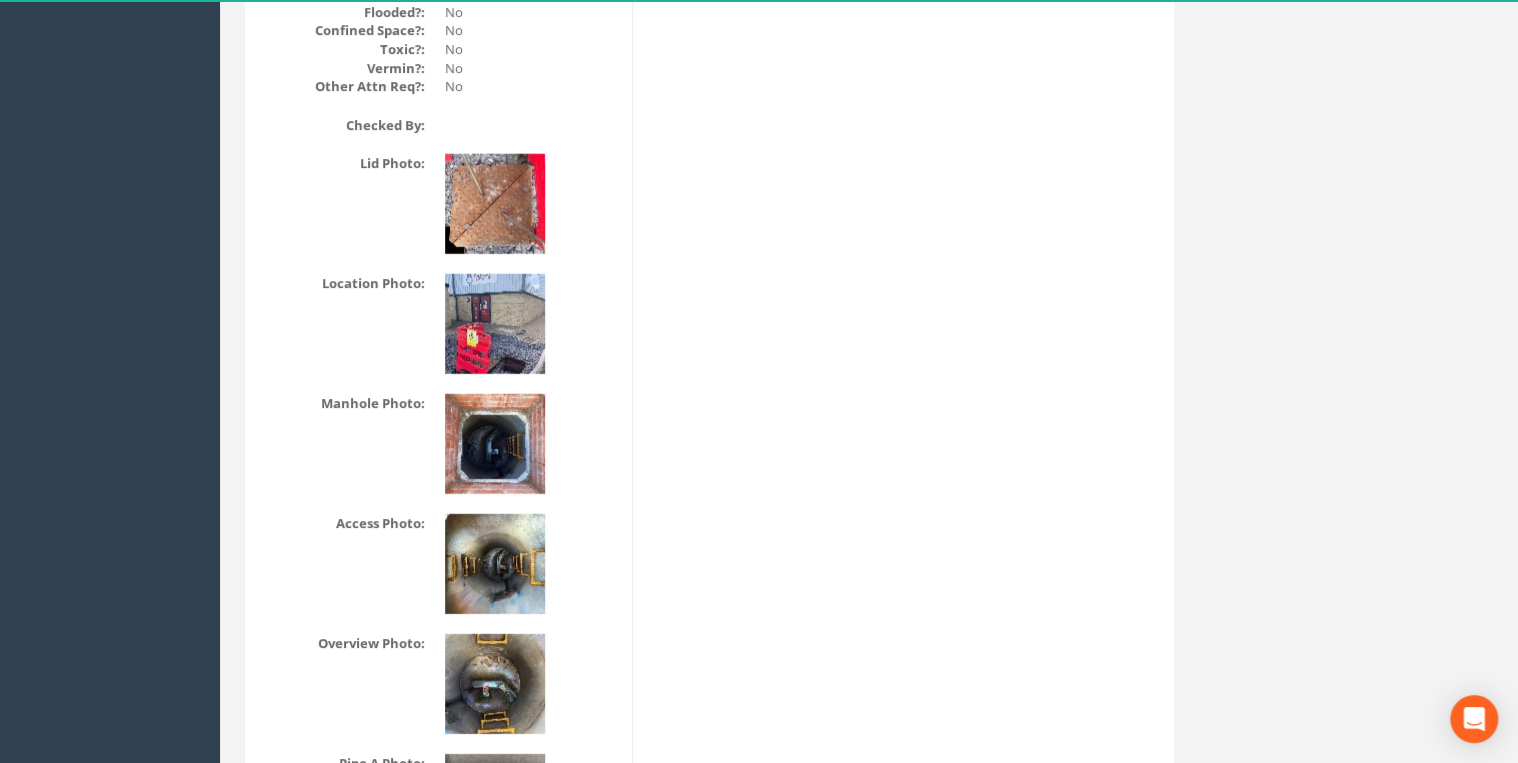 click at bounding box center (495, 684) 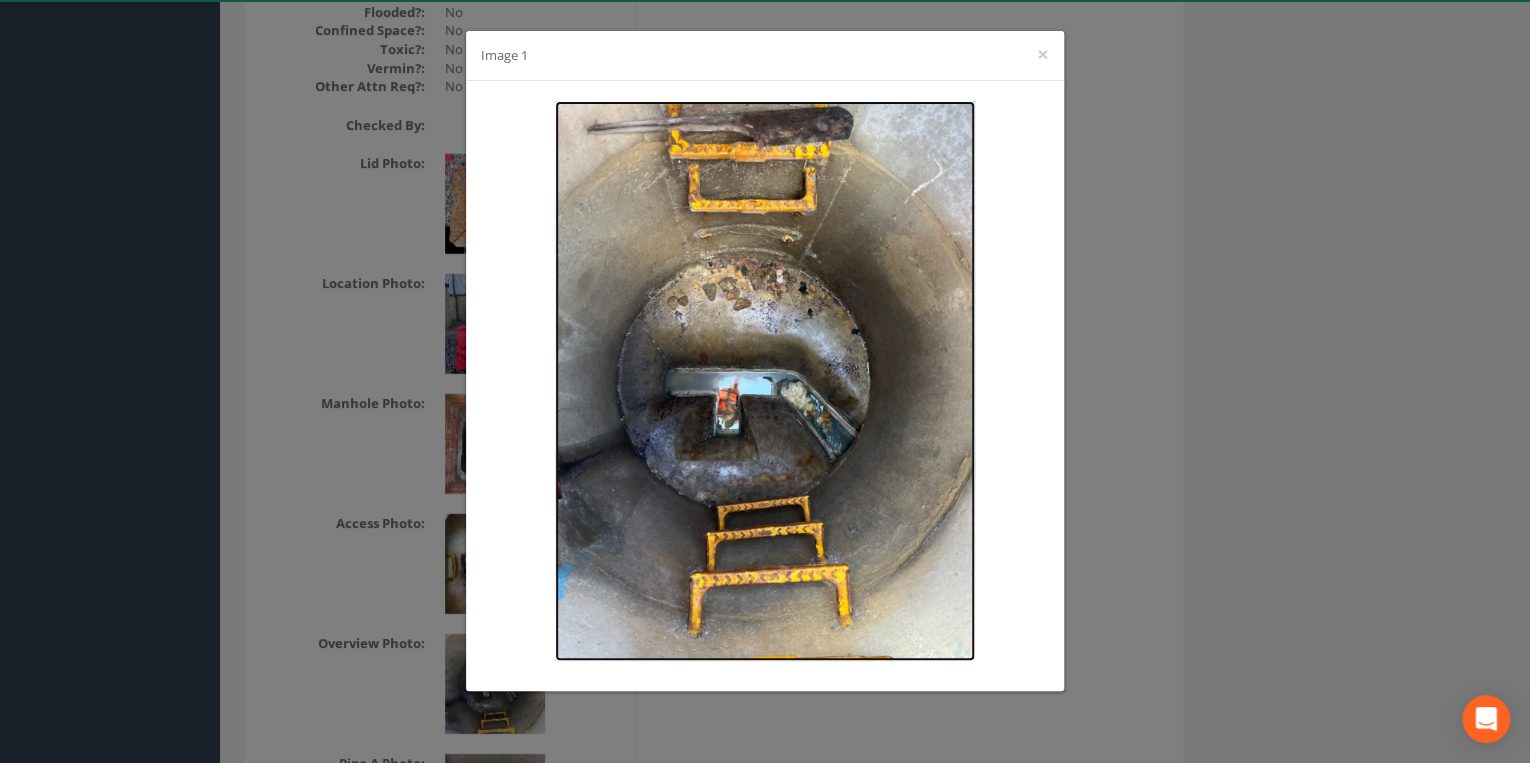 click at bounding box center (765, 381) 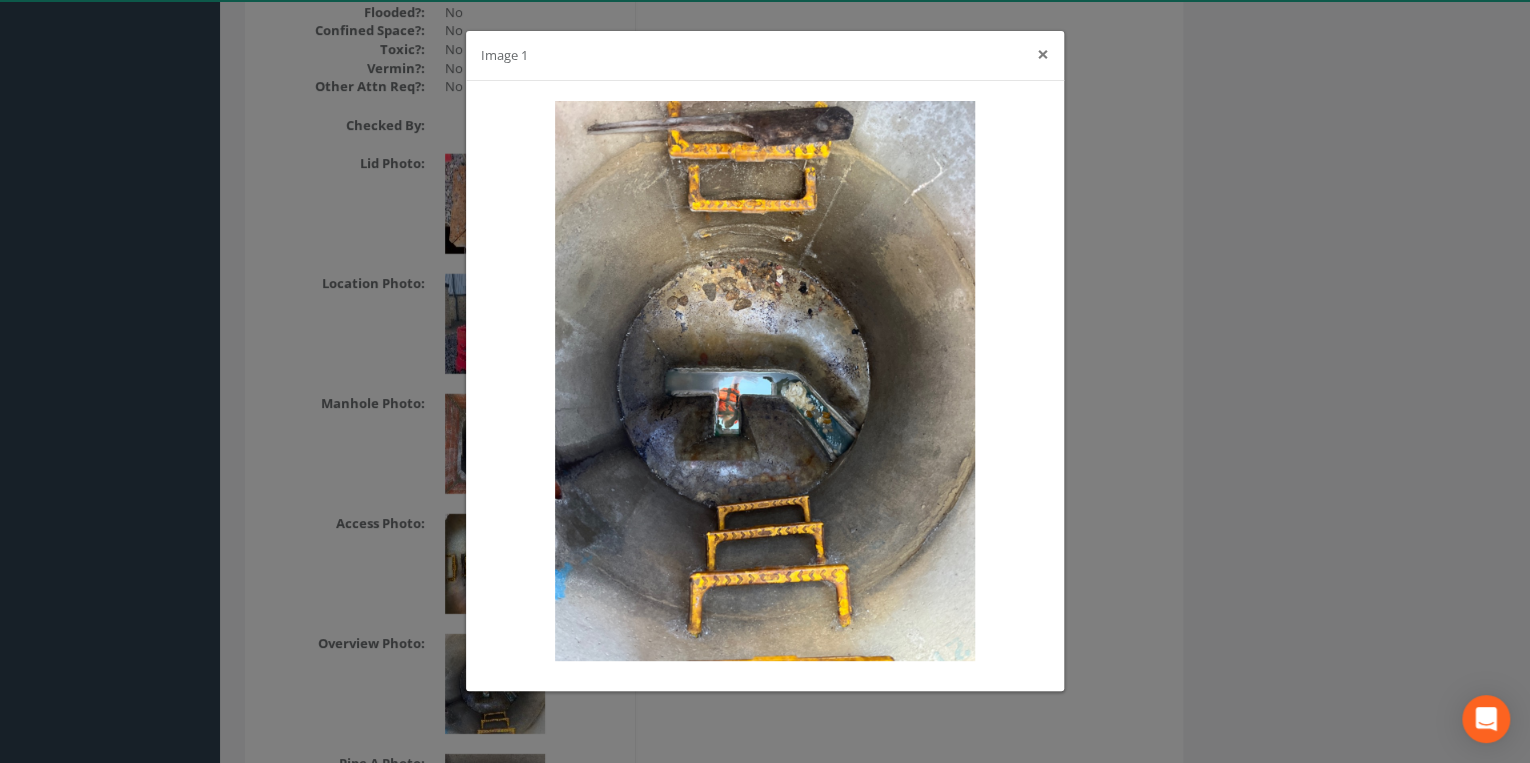 drag, startPoint x: 1046, startPoint y: 45, endPoint x: 1004, endPoint y: 109, distance: 76.55064 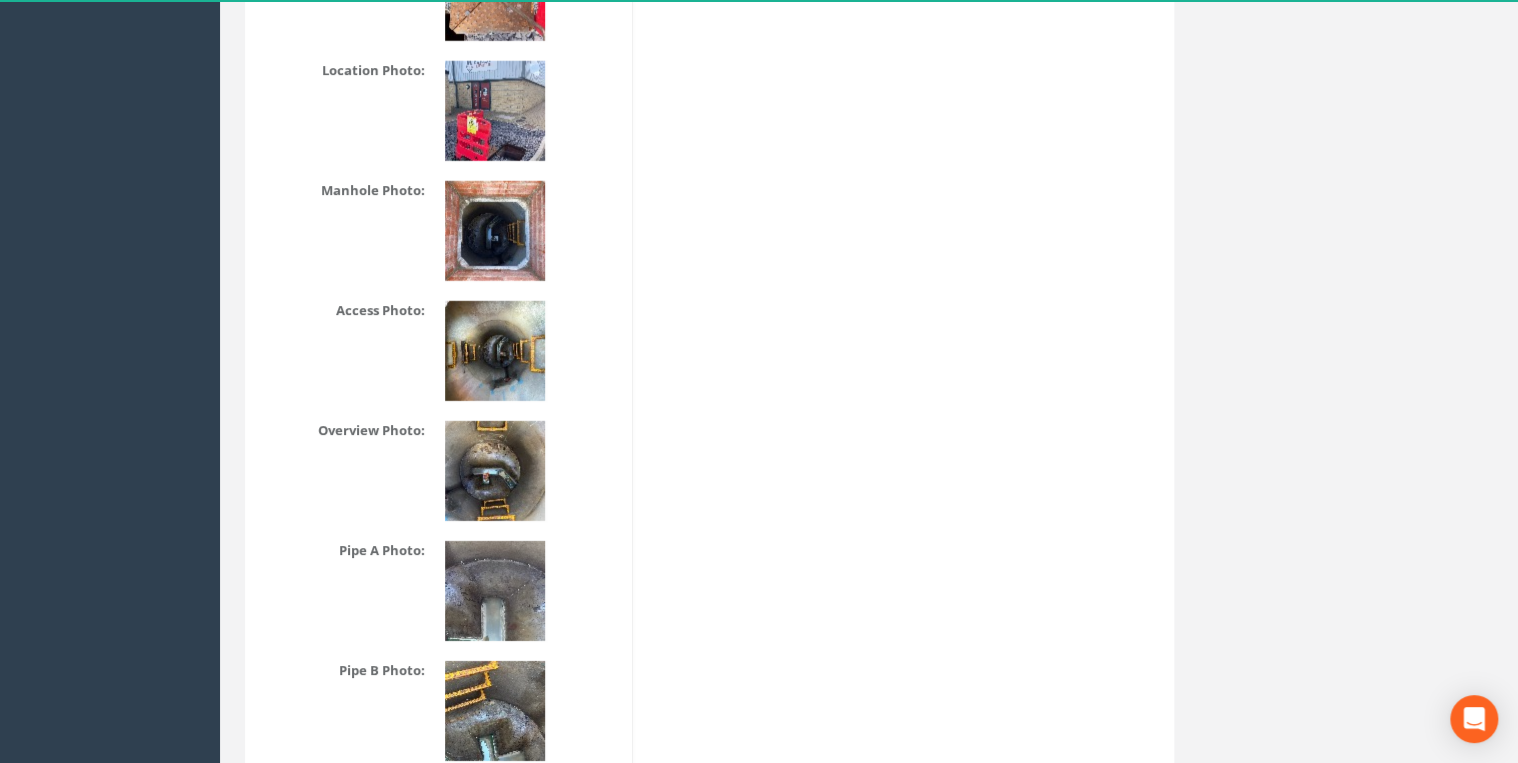 scroll, scrollTop: 2933, scrollLeft: 0, axis: vertical 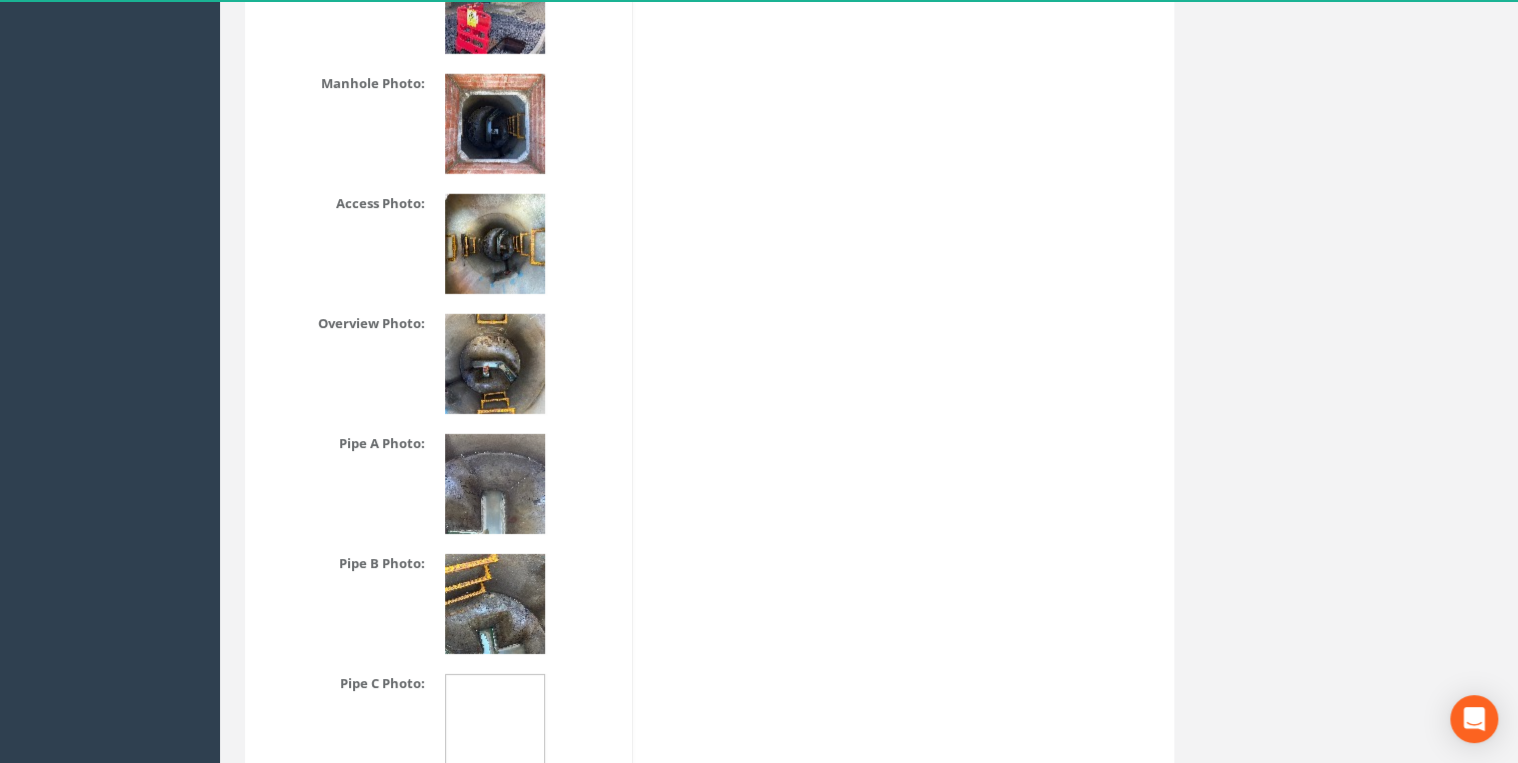 click at bounding box center [495, 484] 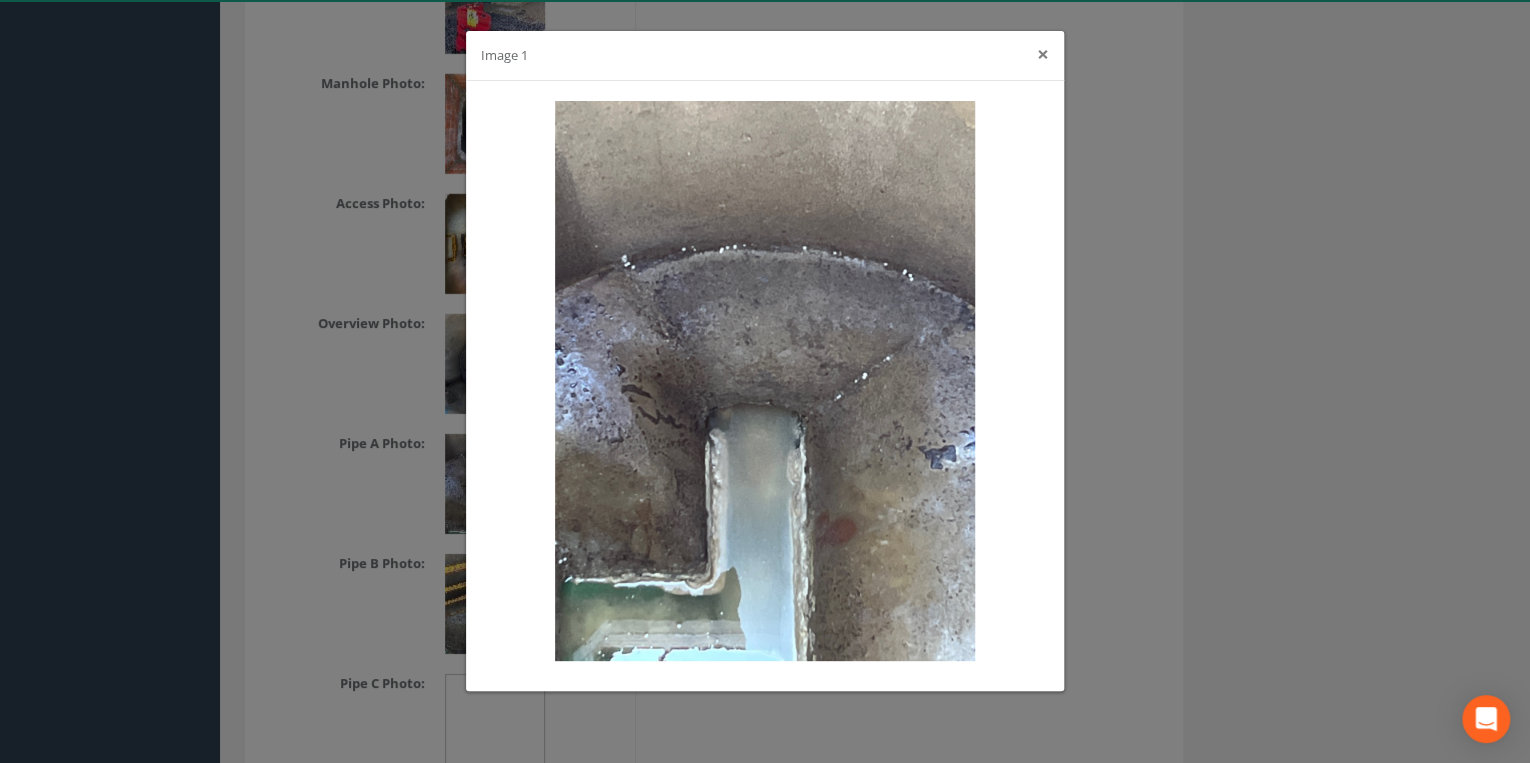 click on "×" at bounding box center (1043, 54) 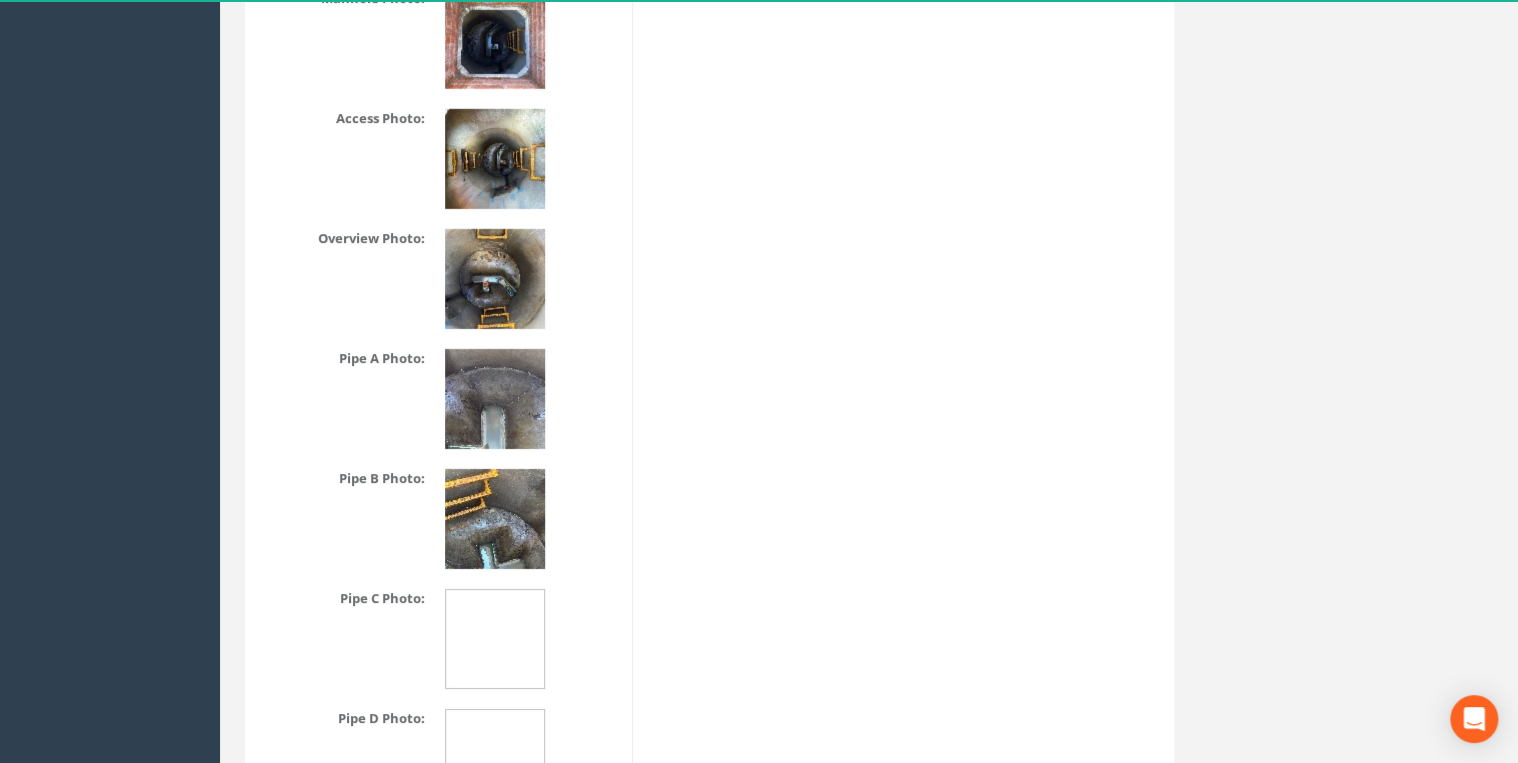 scroll, scrollTop: 3146, scrollLeft: 0, axis: vertical 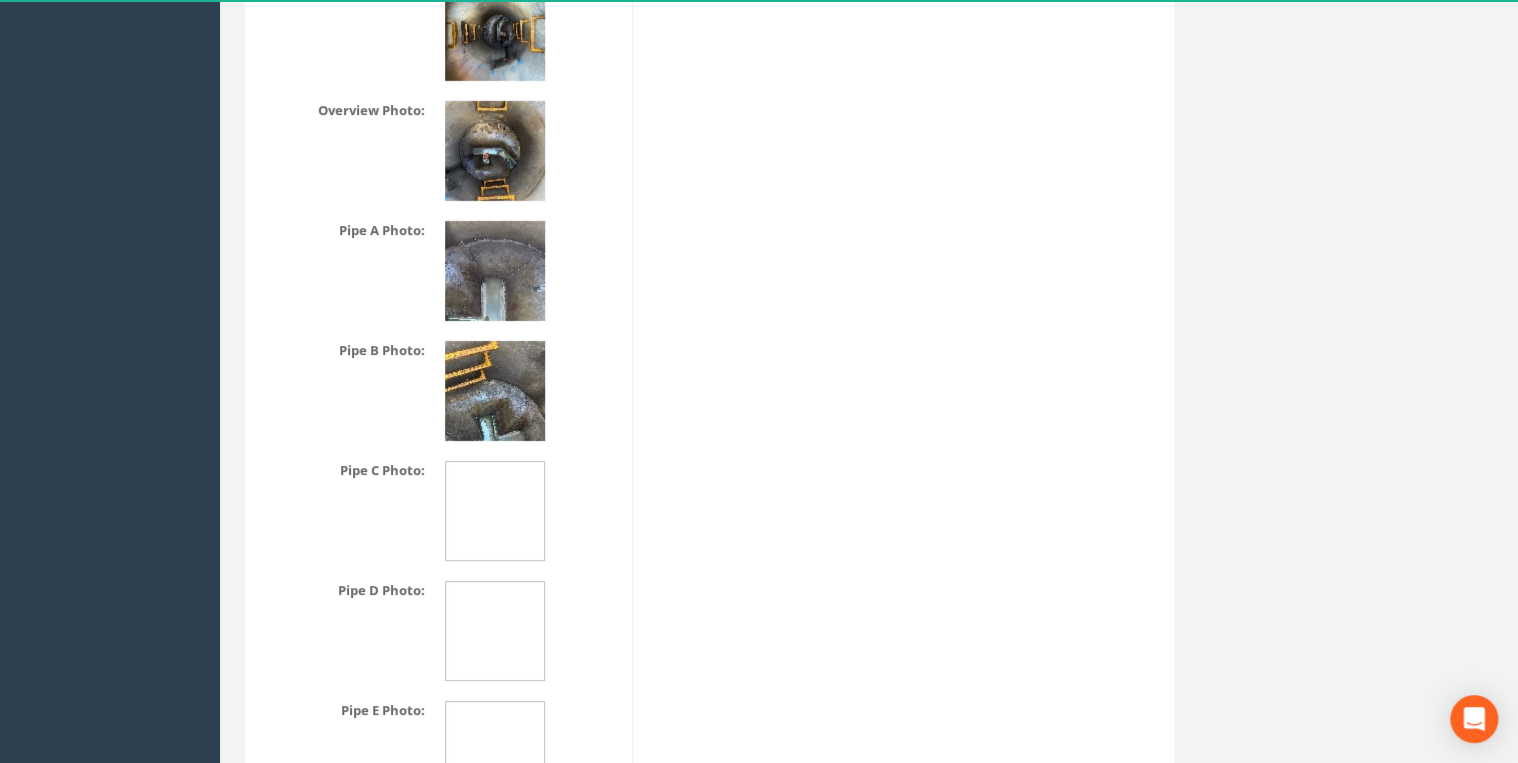 click at bounding box center [495, 391] 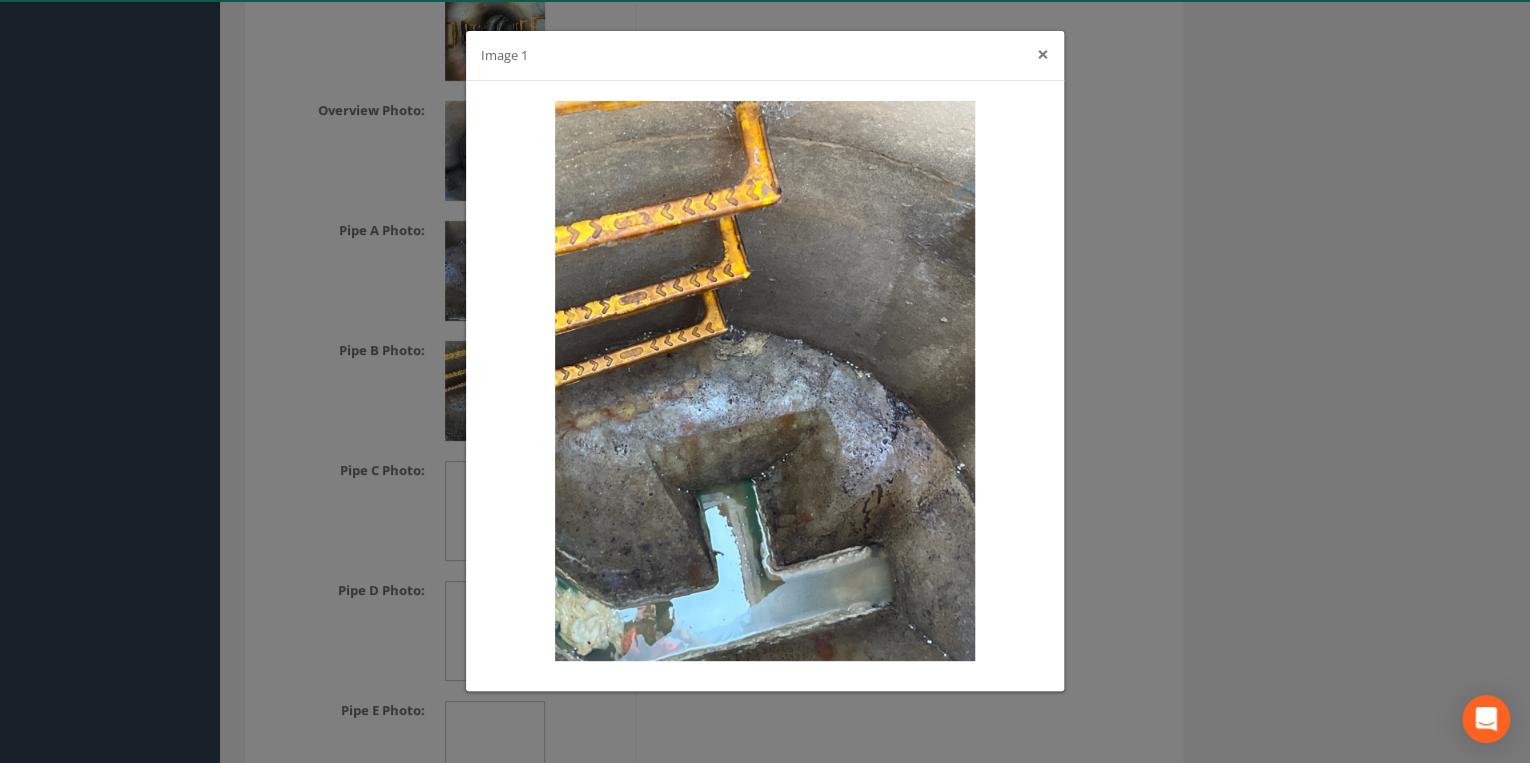 click on "×" at bounding box center [1043, 54] 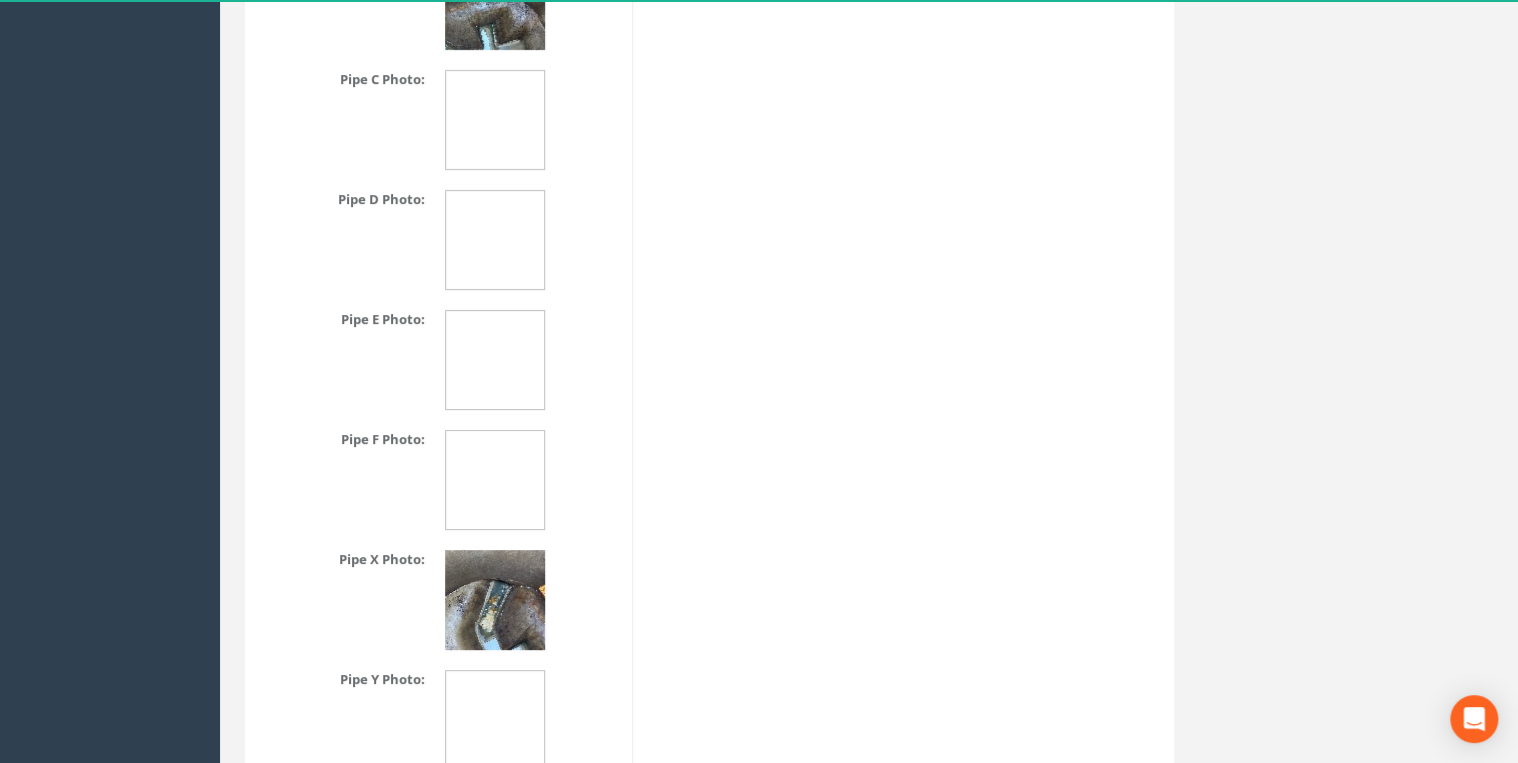 scroll, scrollTop: 3680, scrollLeft: 0, axis: vertical 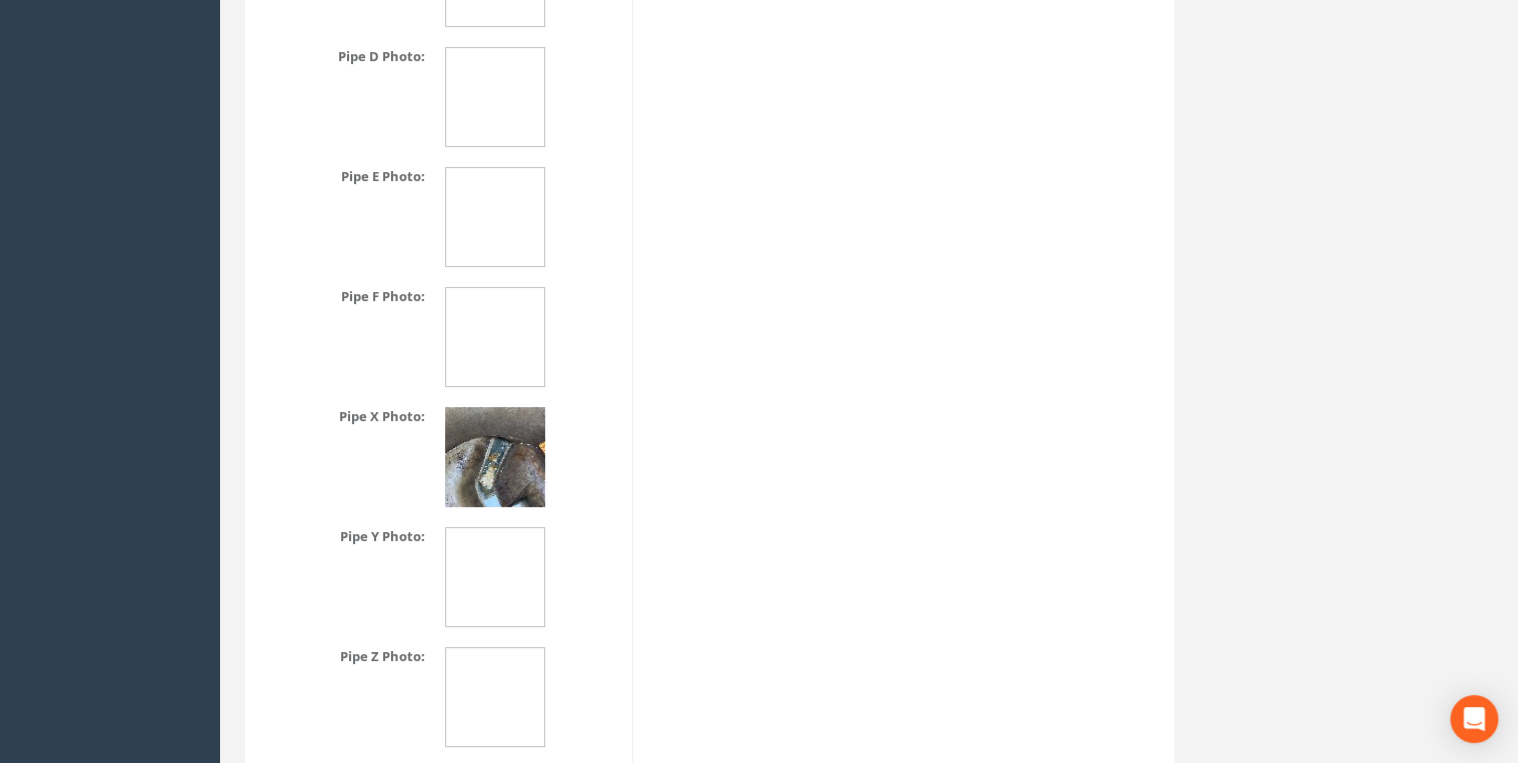 click at bounding box center (495, 457) 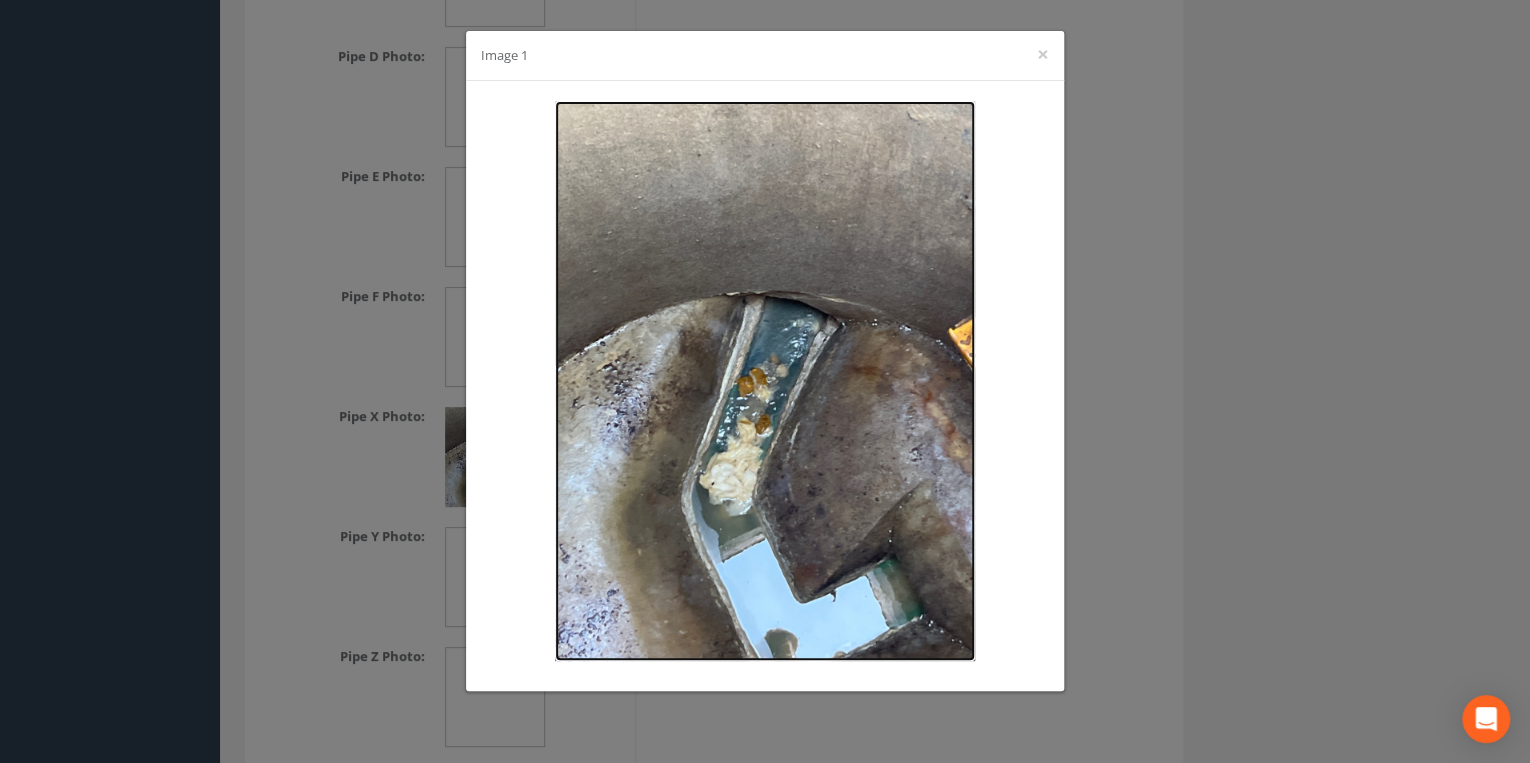 click at bounding box center (765, 381) 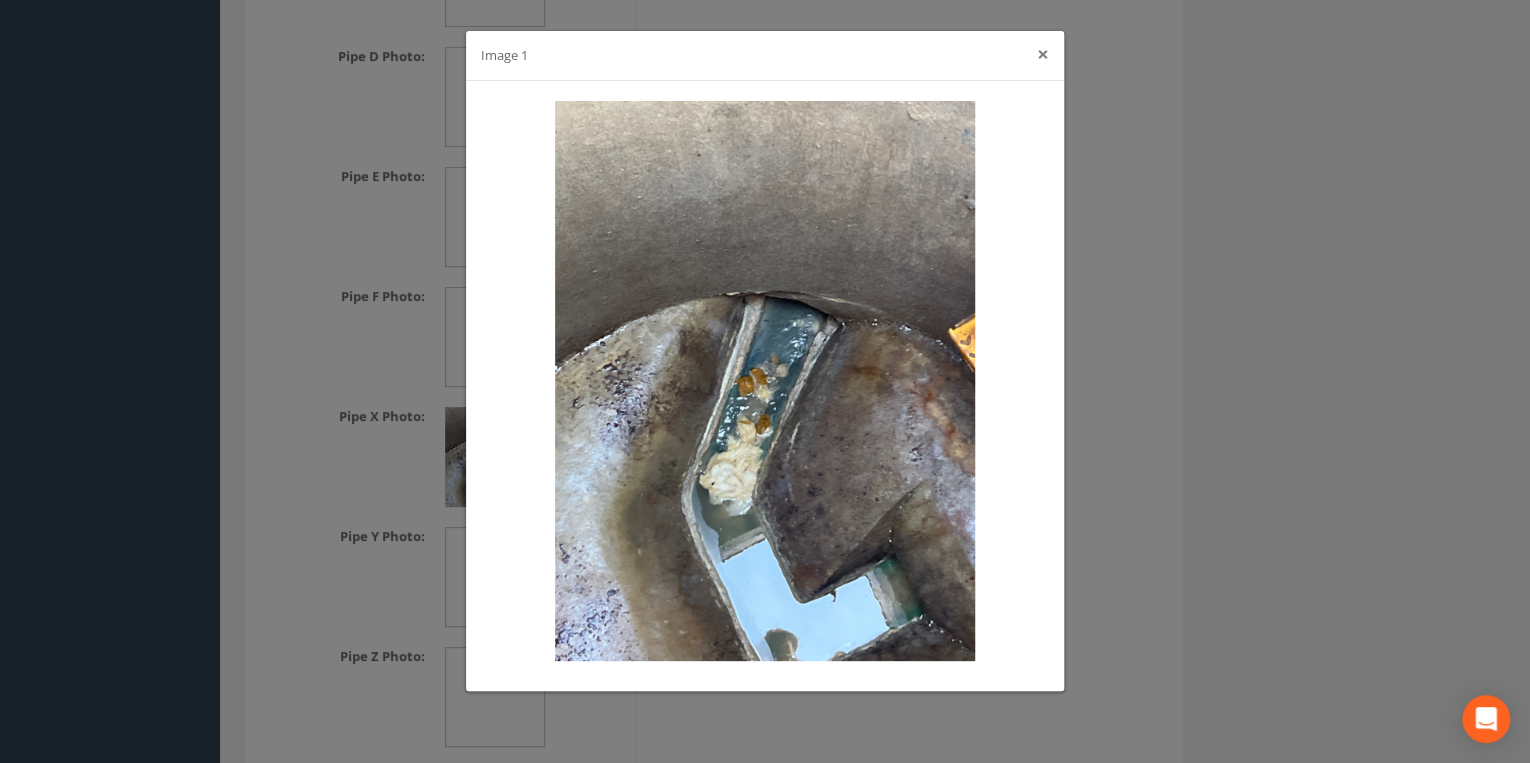 click on "×" at bounding box center (1043, 54) 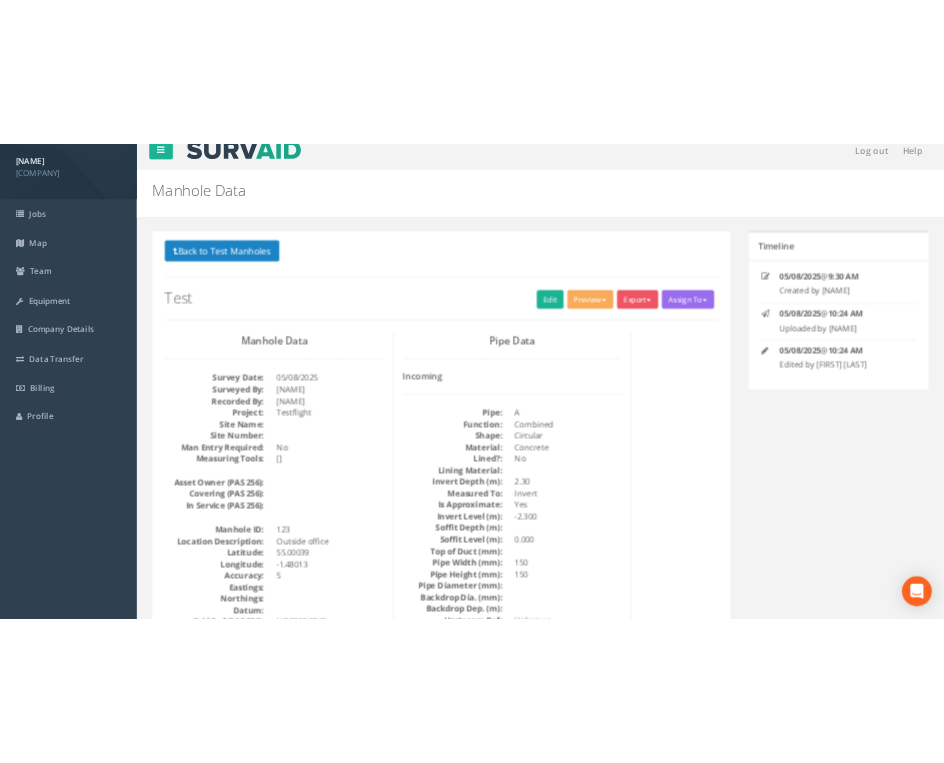 scroll, scrollTop: 0, scrollLeft: 0, axis: both 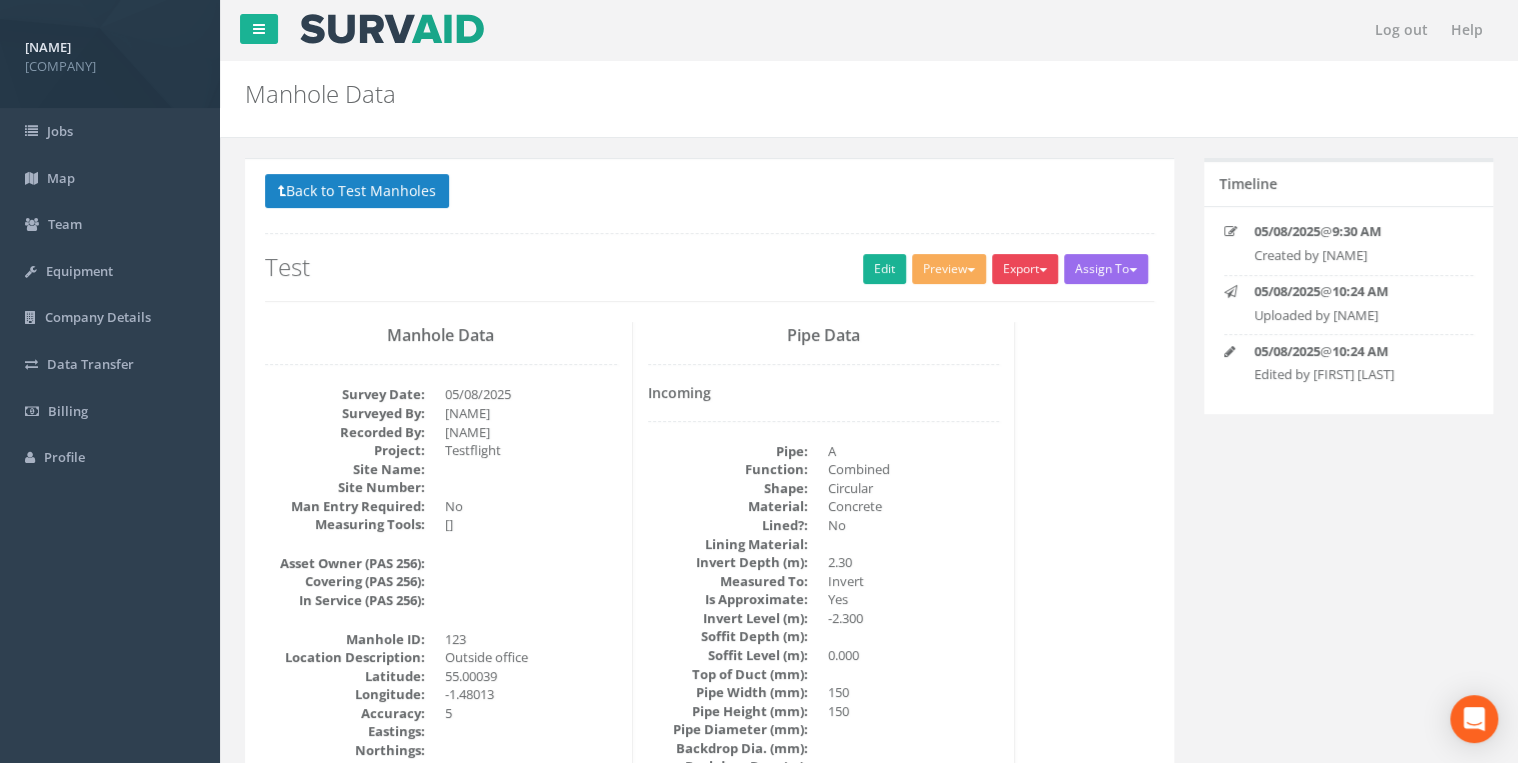 click on "Export" at bounding box center [1025, 269] 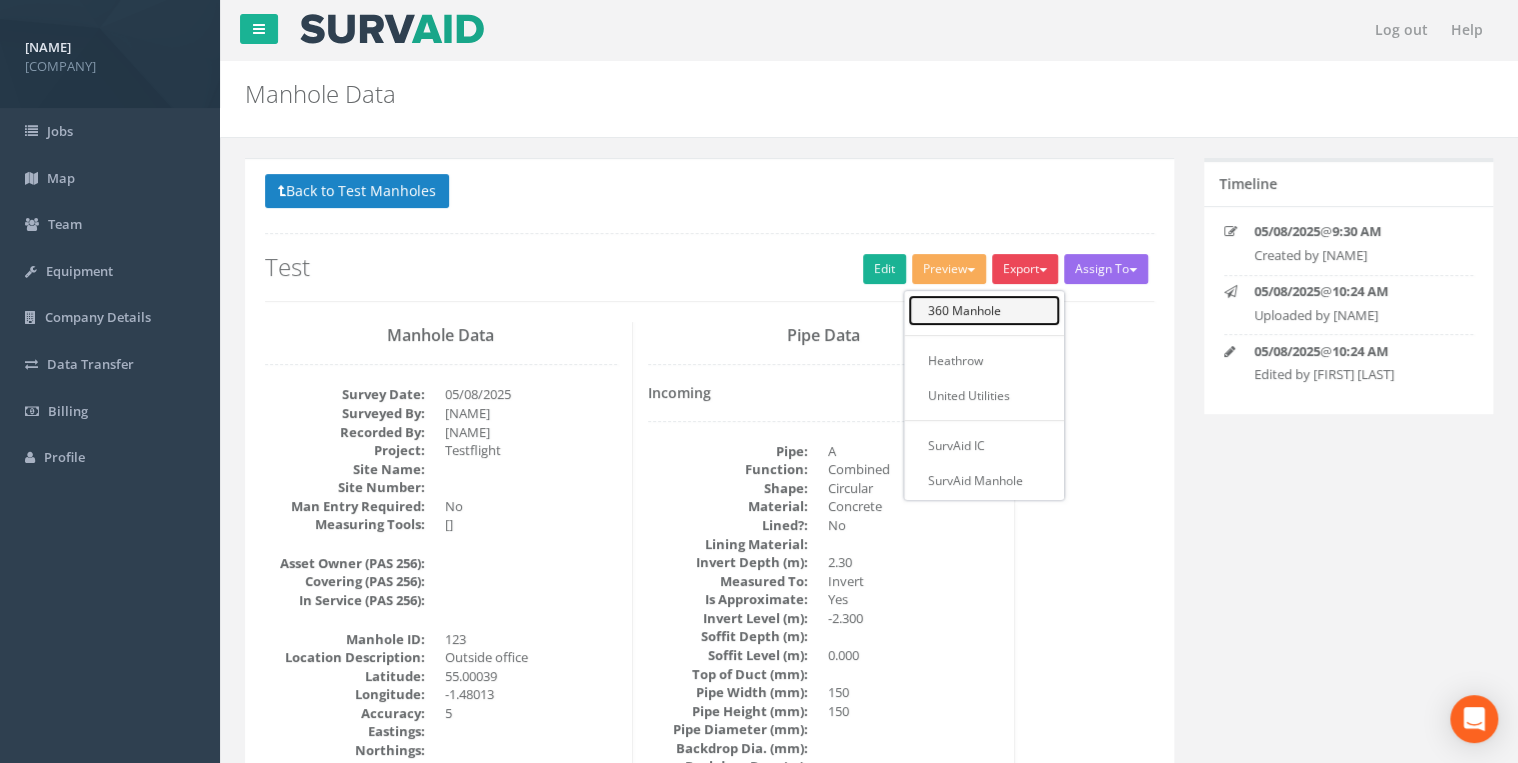 click on "360 Manhole" at bounding box center (984, 310) 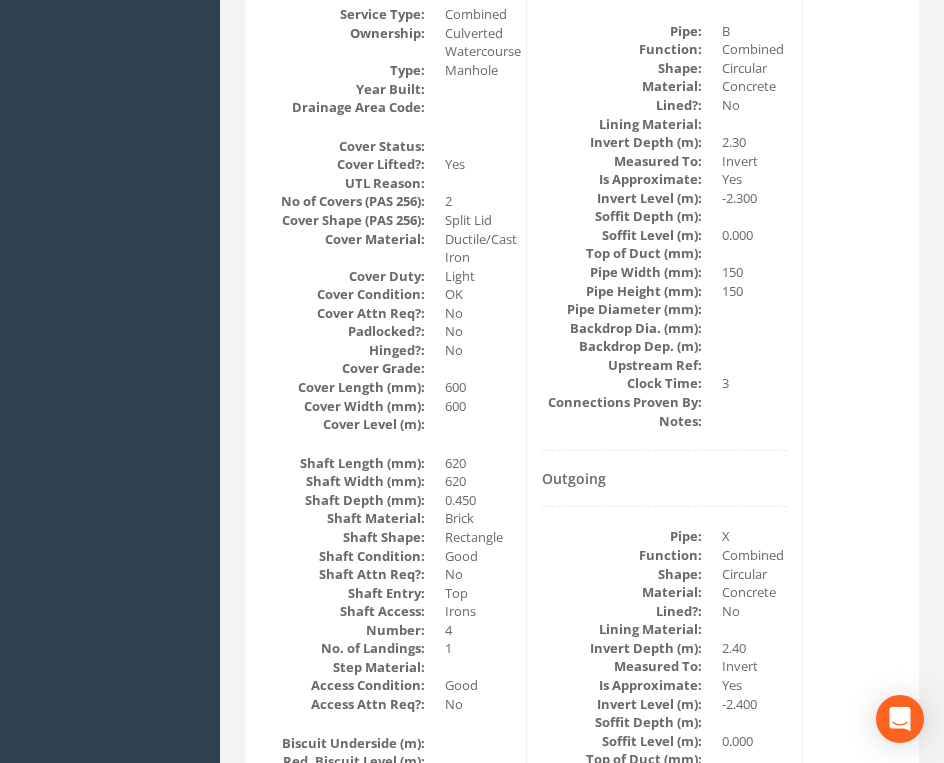 scroll, scrollTop: 1066, scrollLeft: 0, axis: vertical 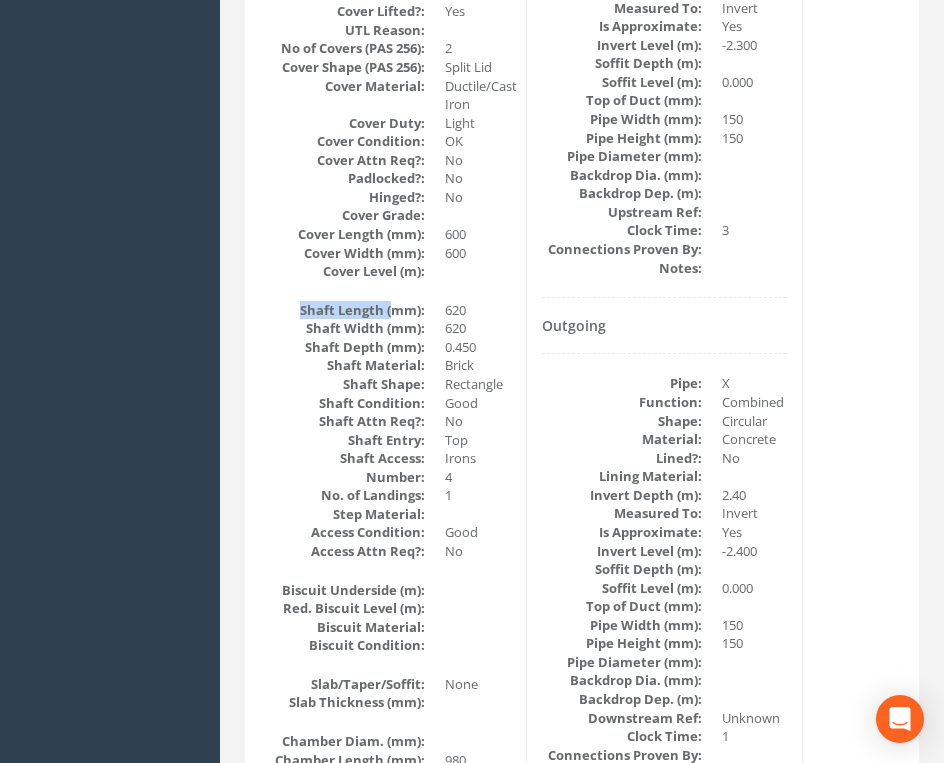 drag, startPoint x: 296, startPoint y: 347, endPoint x: 392, endPoint y: 353, distance: 96.18732 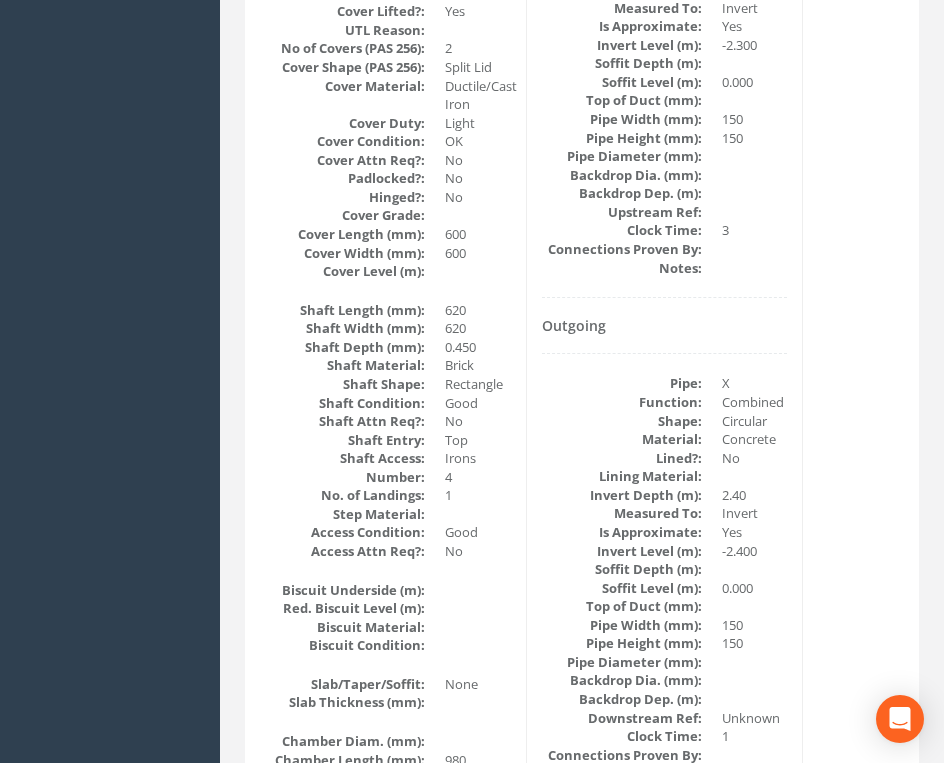 drag, startPoint x: 392, startPoint y: 353, endPoint x: 348, endPoint y: 364, distance: 45.35416 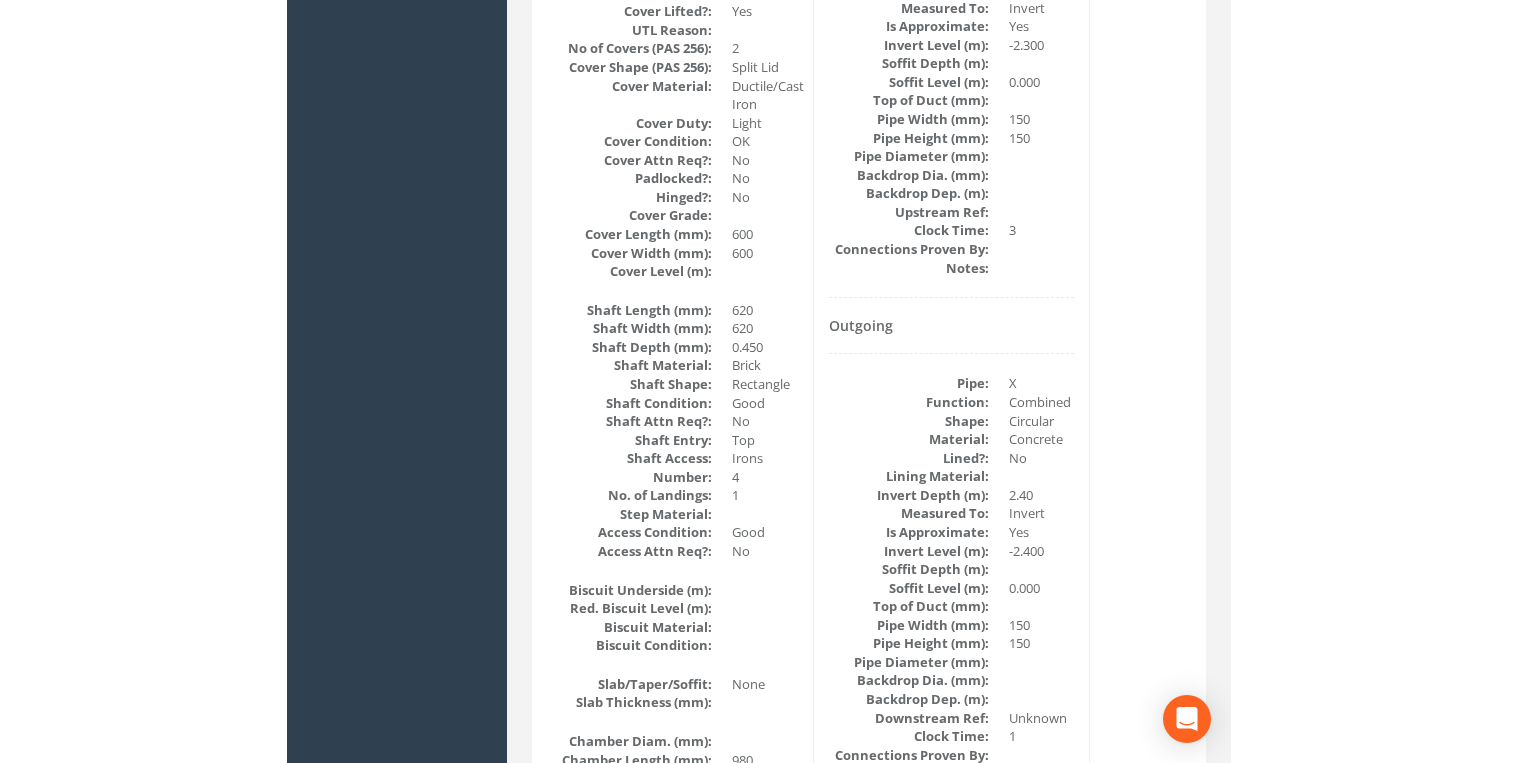 scroll, scrollTop: 0, scrollLeft: 0, axis: both 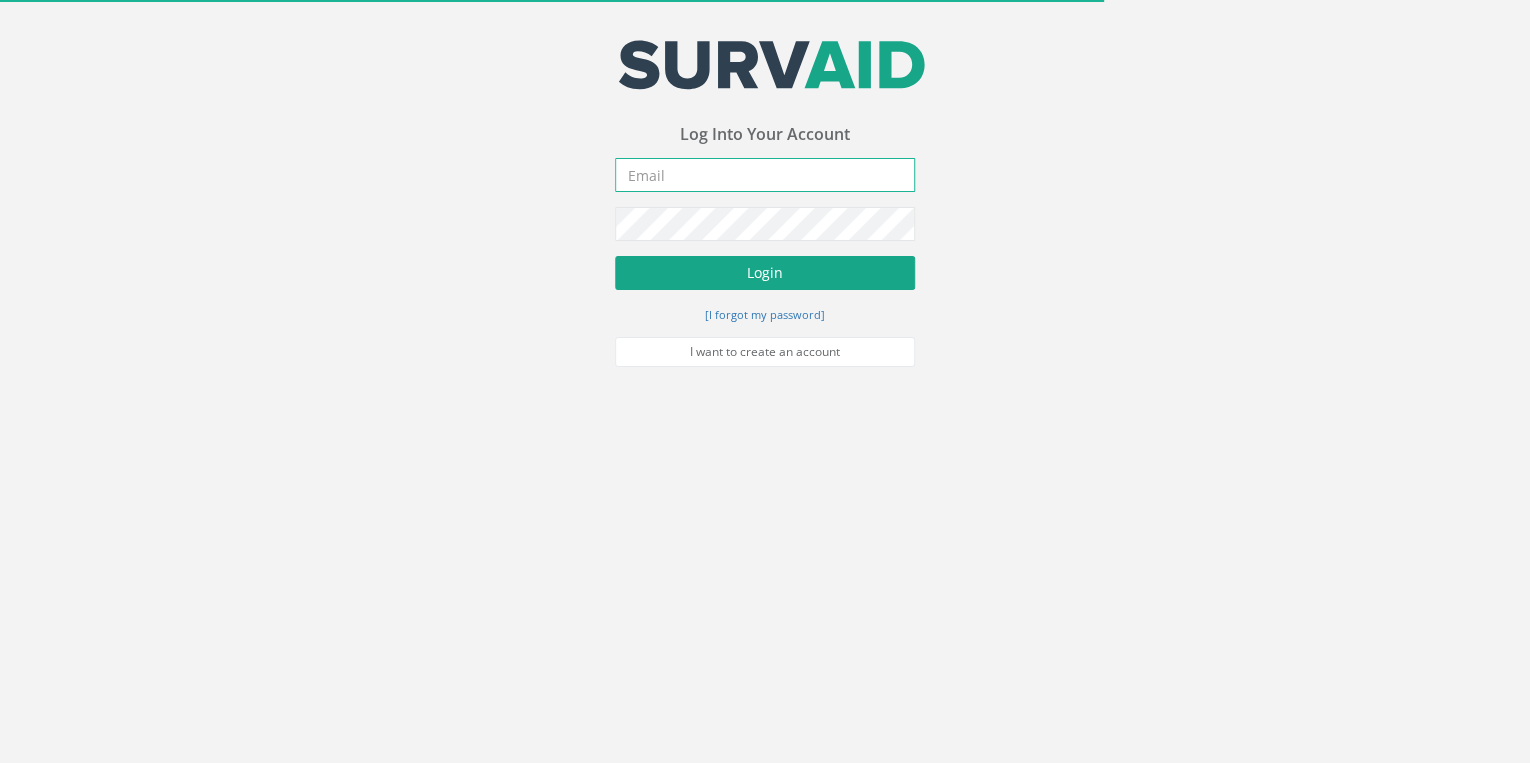 type on "info@[EXAMPLE.COM]" 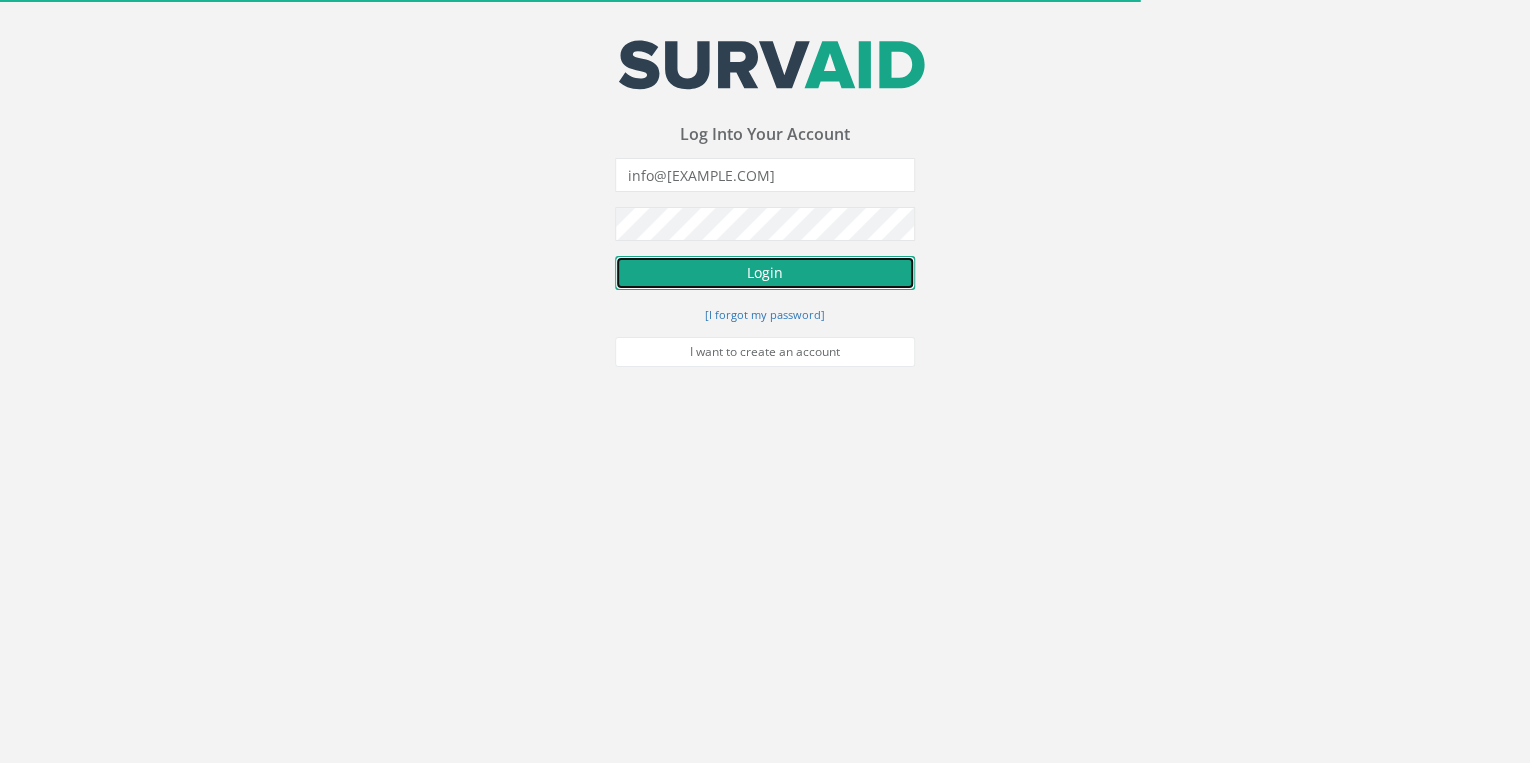 click on "Login" at bounding box center (765, 273) 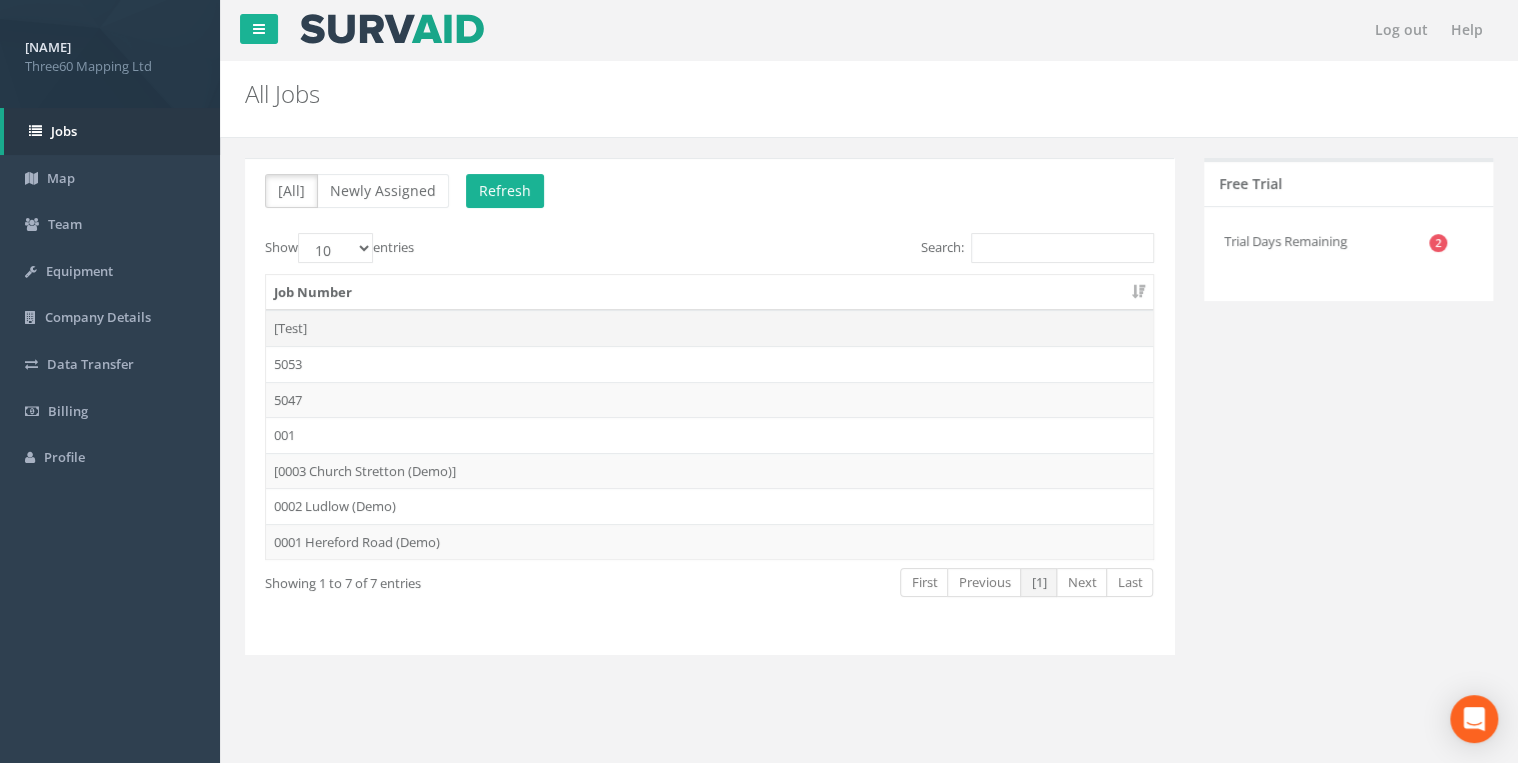 click on "Test" at bounding box center (709, 328) 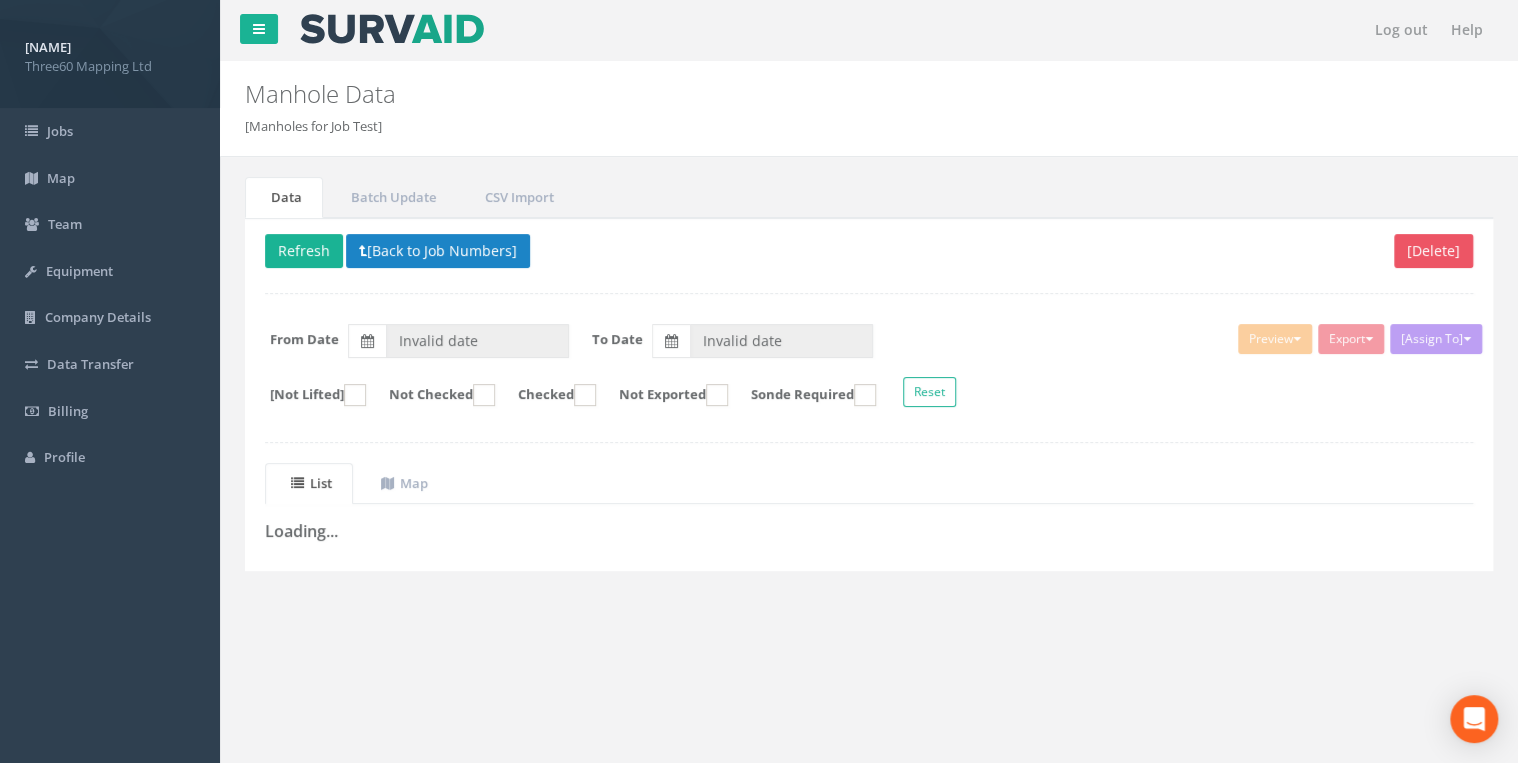 type on "05/08/2025" 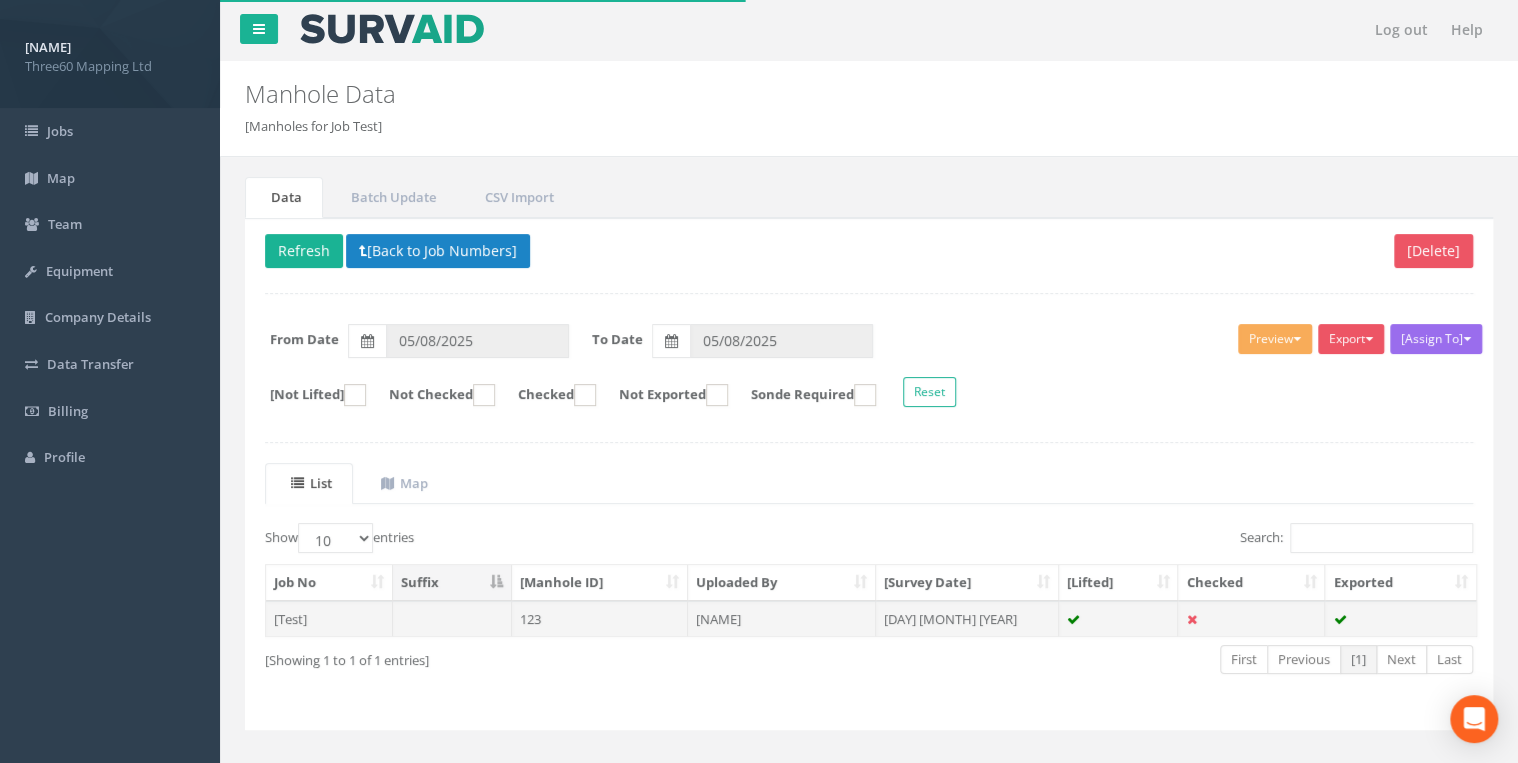 click at bounding box center (452, 619) 